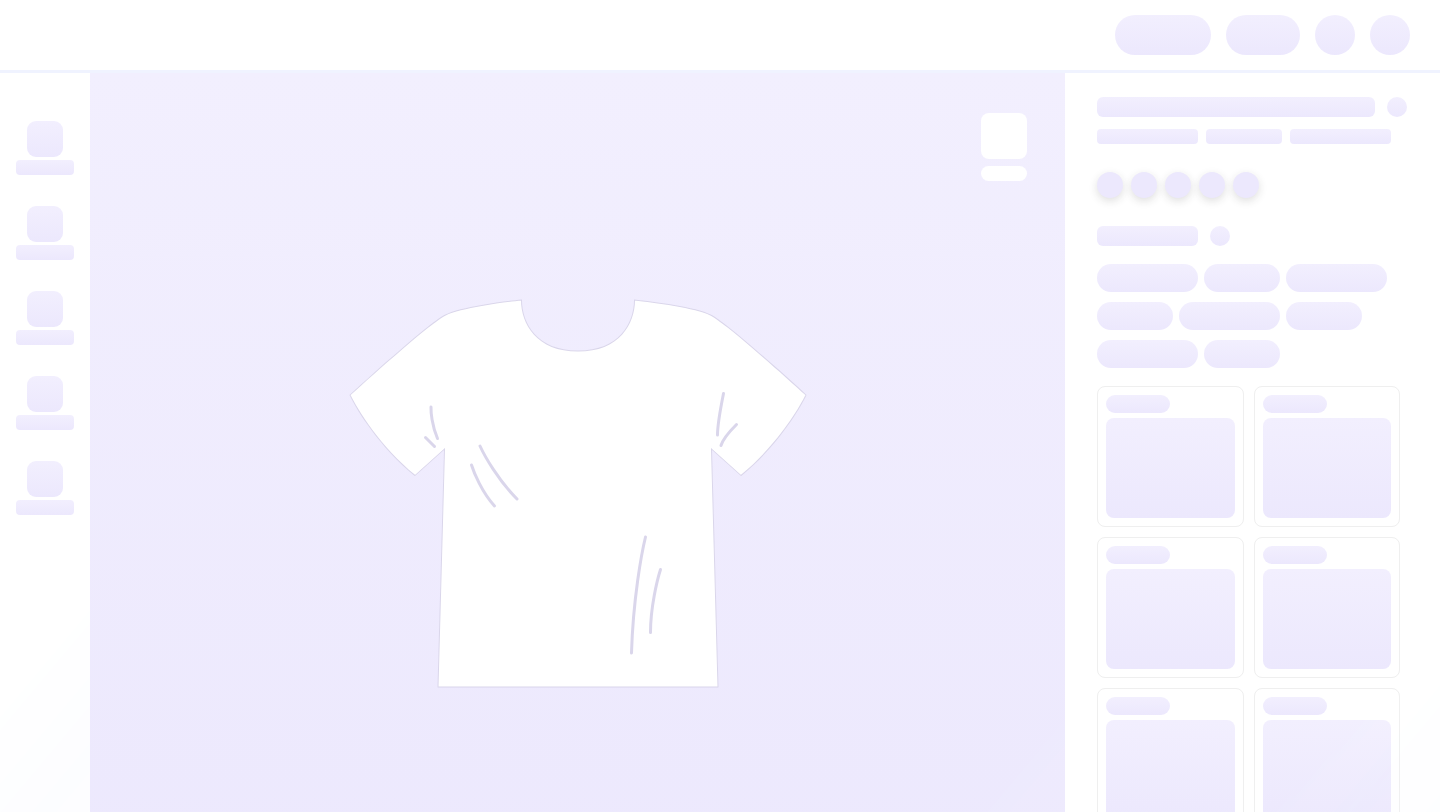 scroll, scrollTop: 0, scrollLeft: 0, axis: both 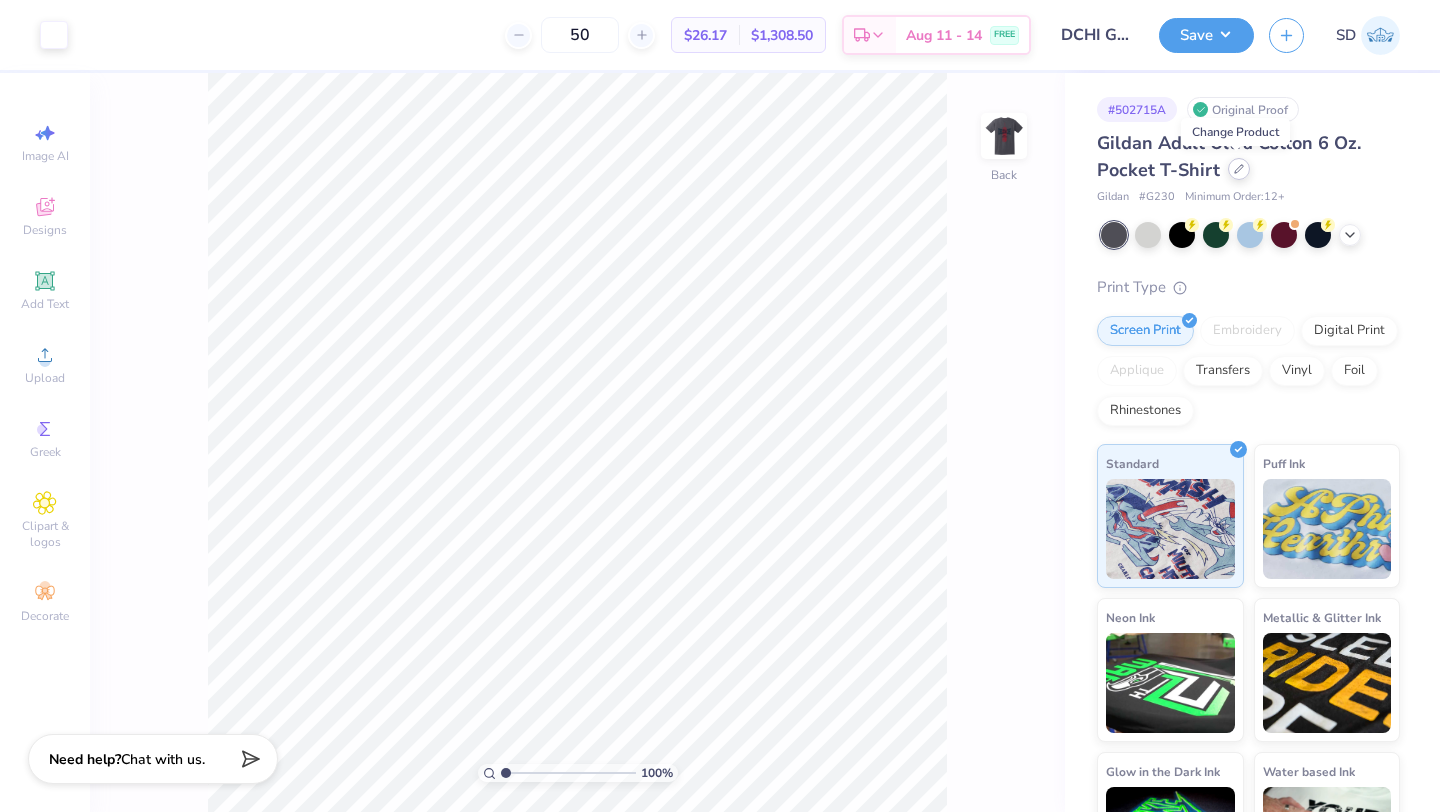 click at bounding box center (1239, 169) 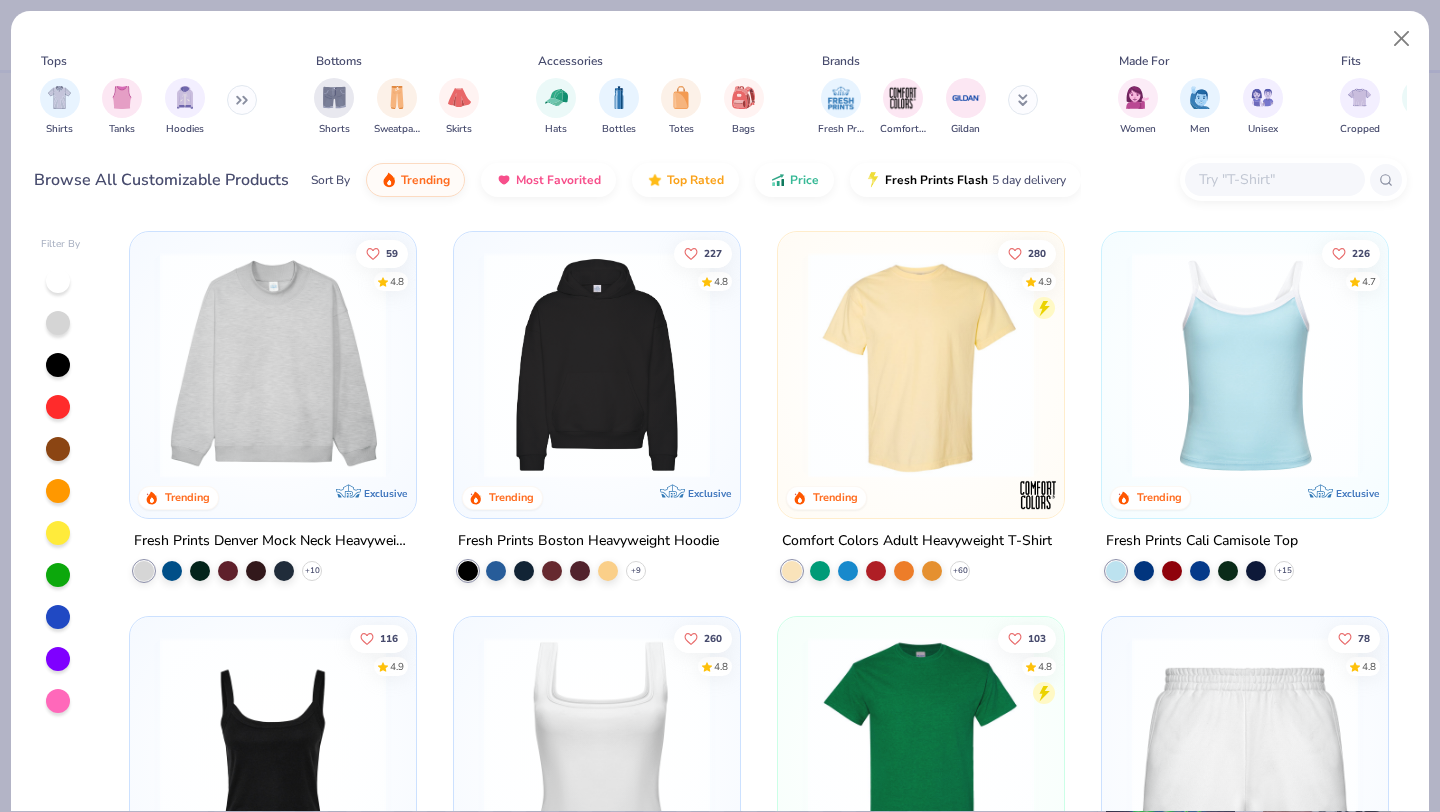 click at bounding box center (58, 323) 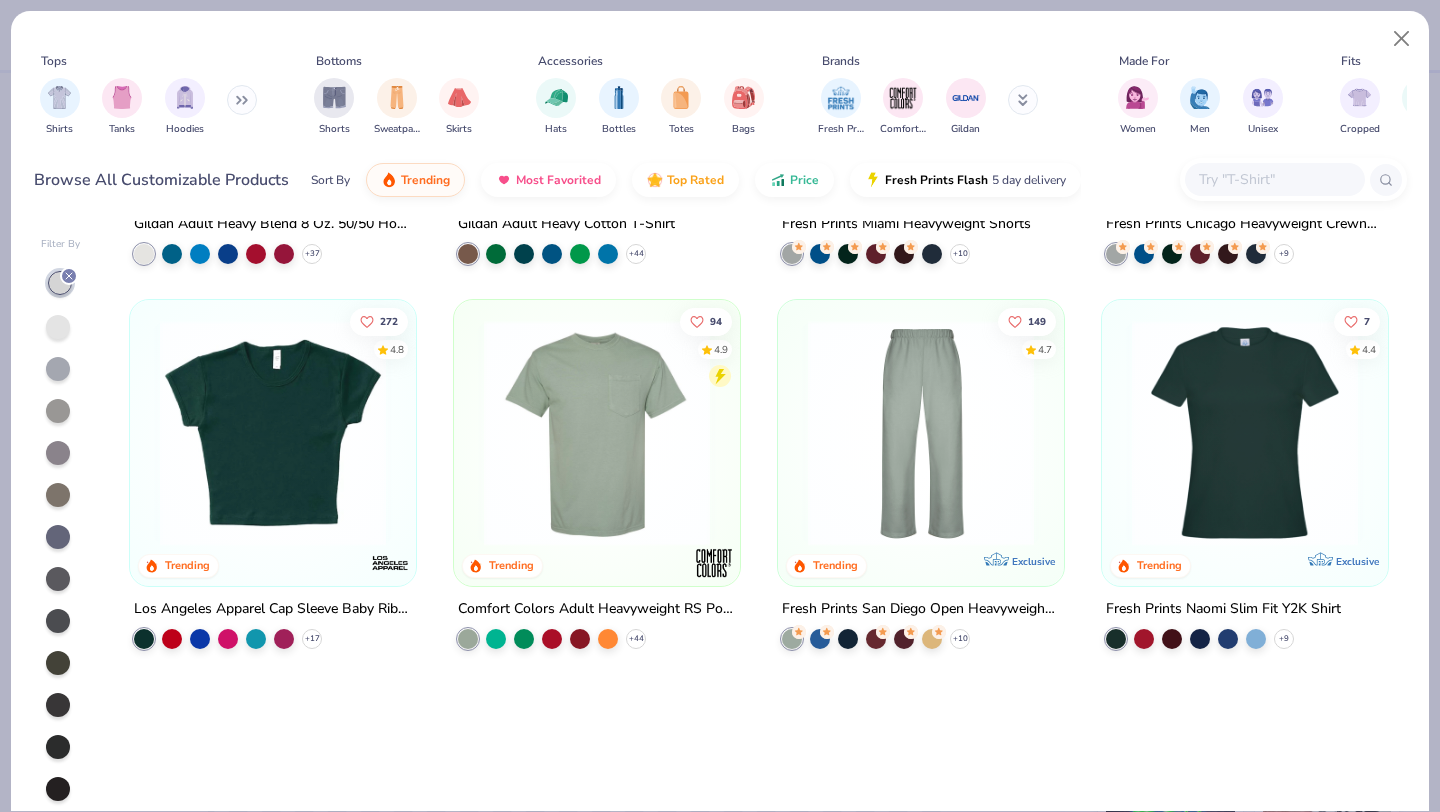 scroll, scrollTop: 0, scrollLeft: 0, axis: both 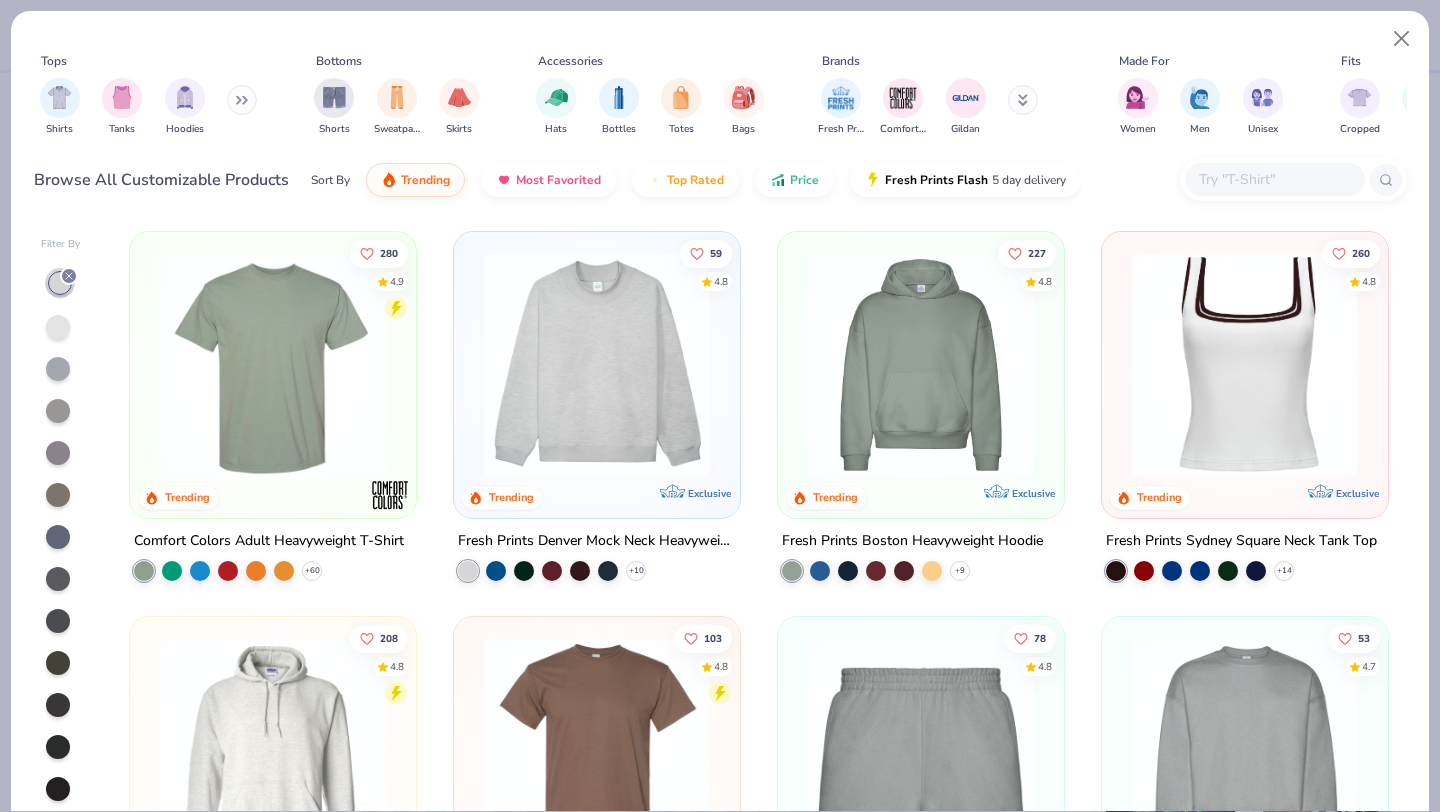 click at bounding box center [58, 537] 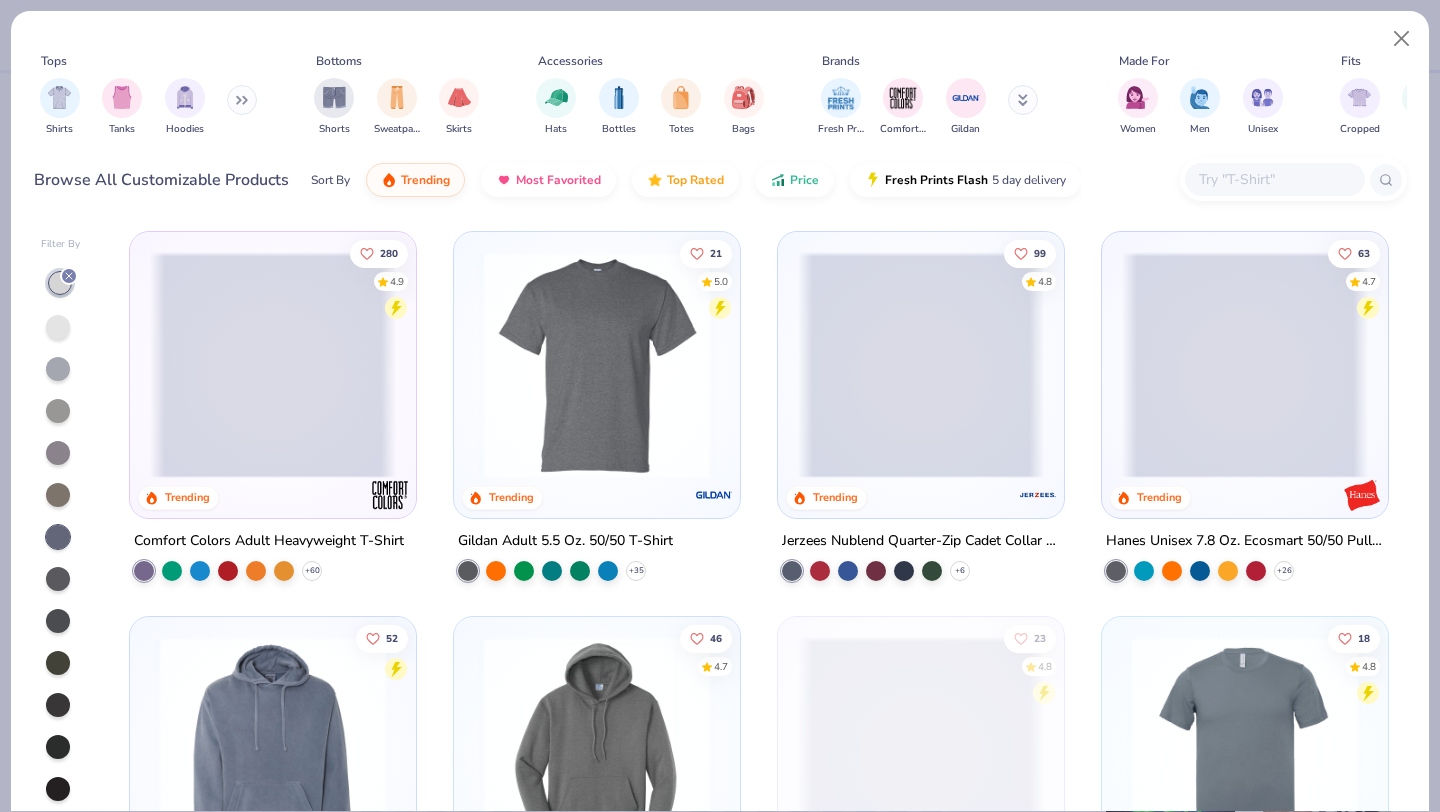 click at bounding box center [58, 537] 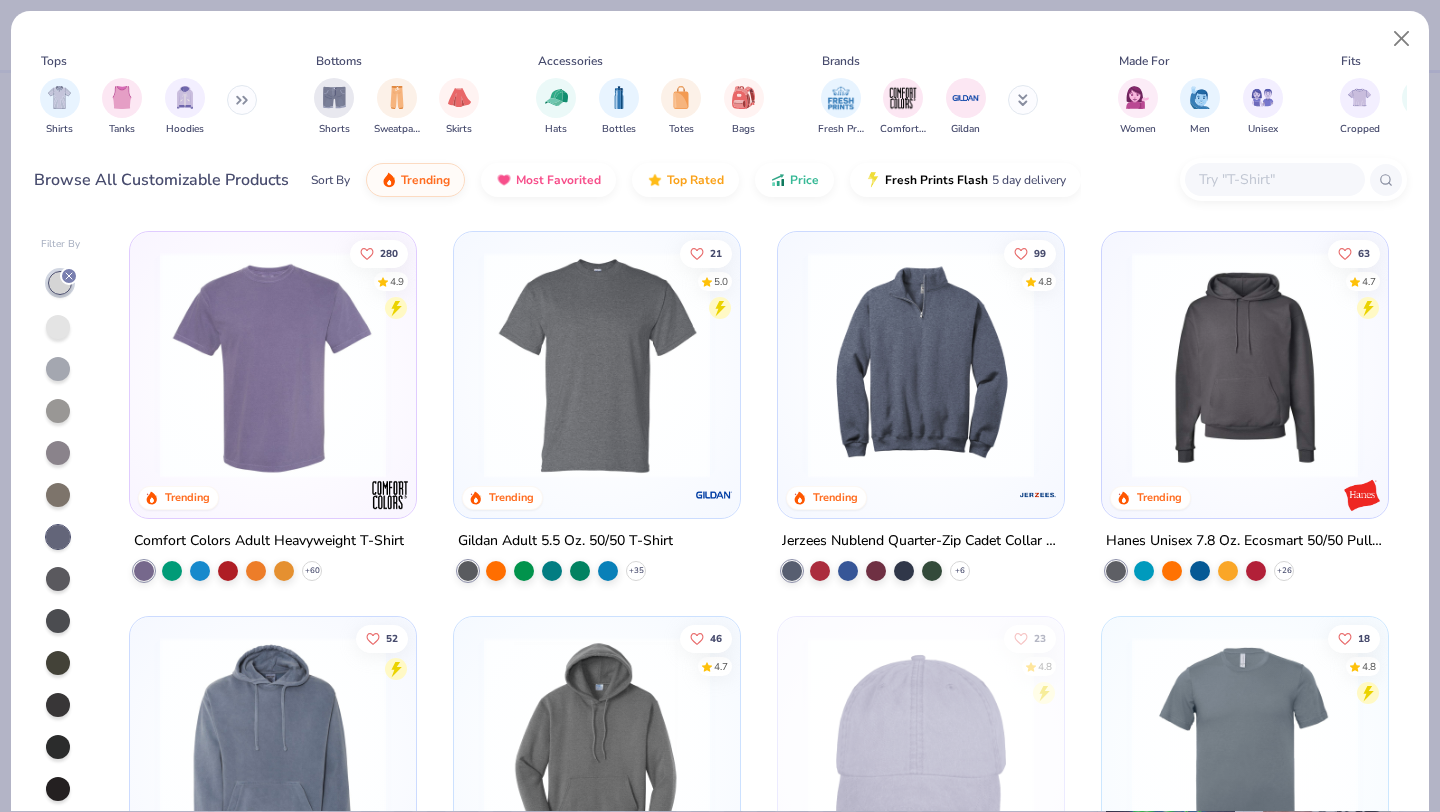 click at bounding box center (58, 663) 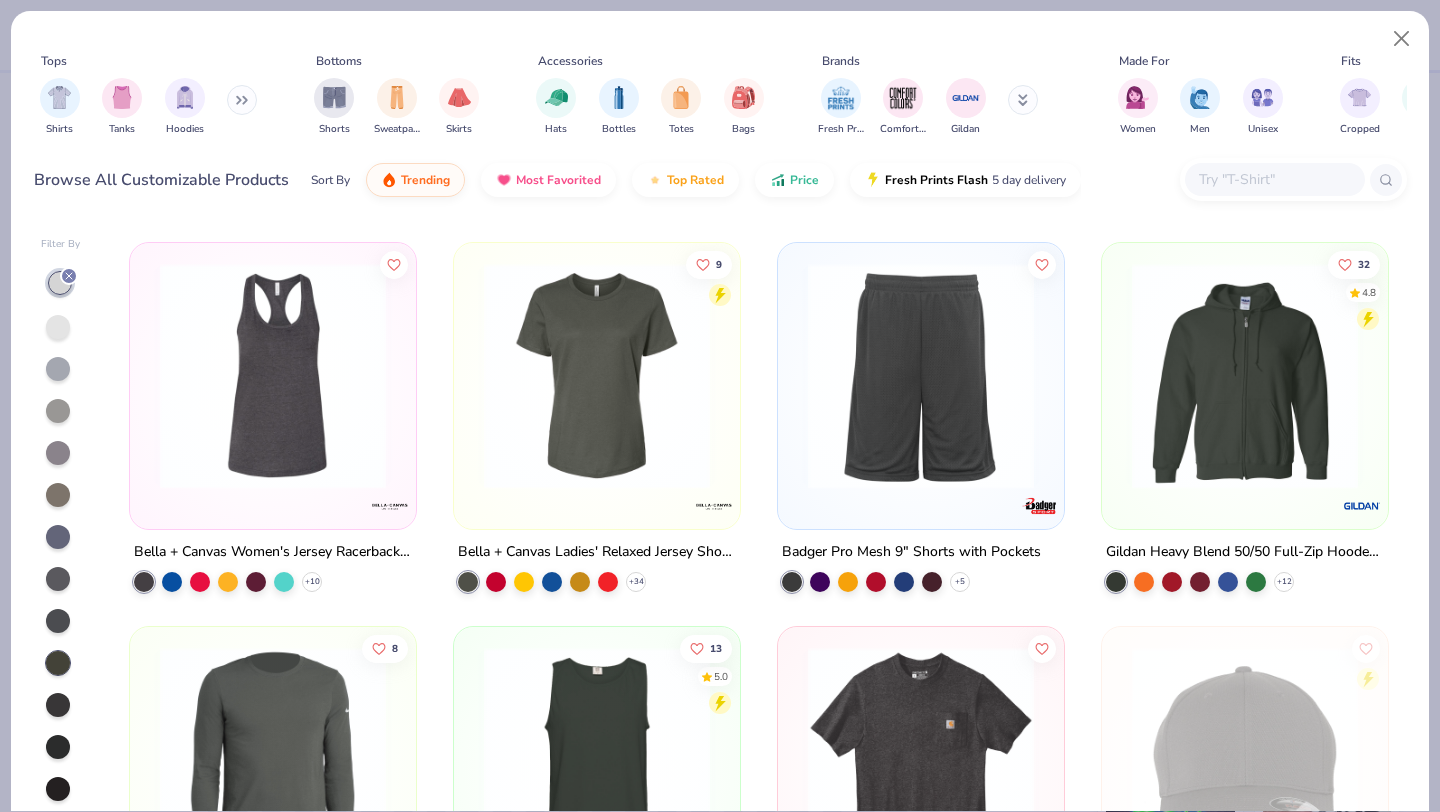scroll, scrollTop: 768, scrollLeft: 0, axis: vertical 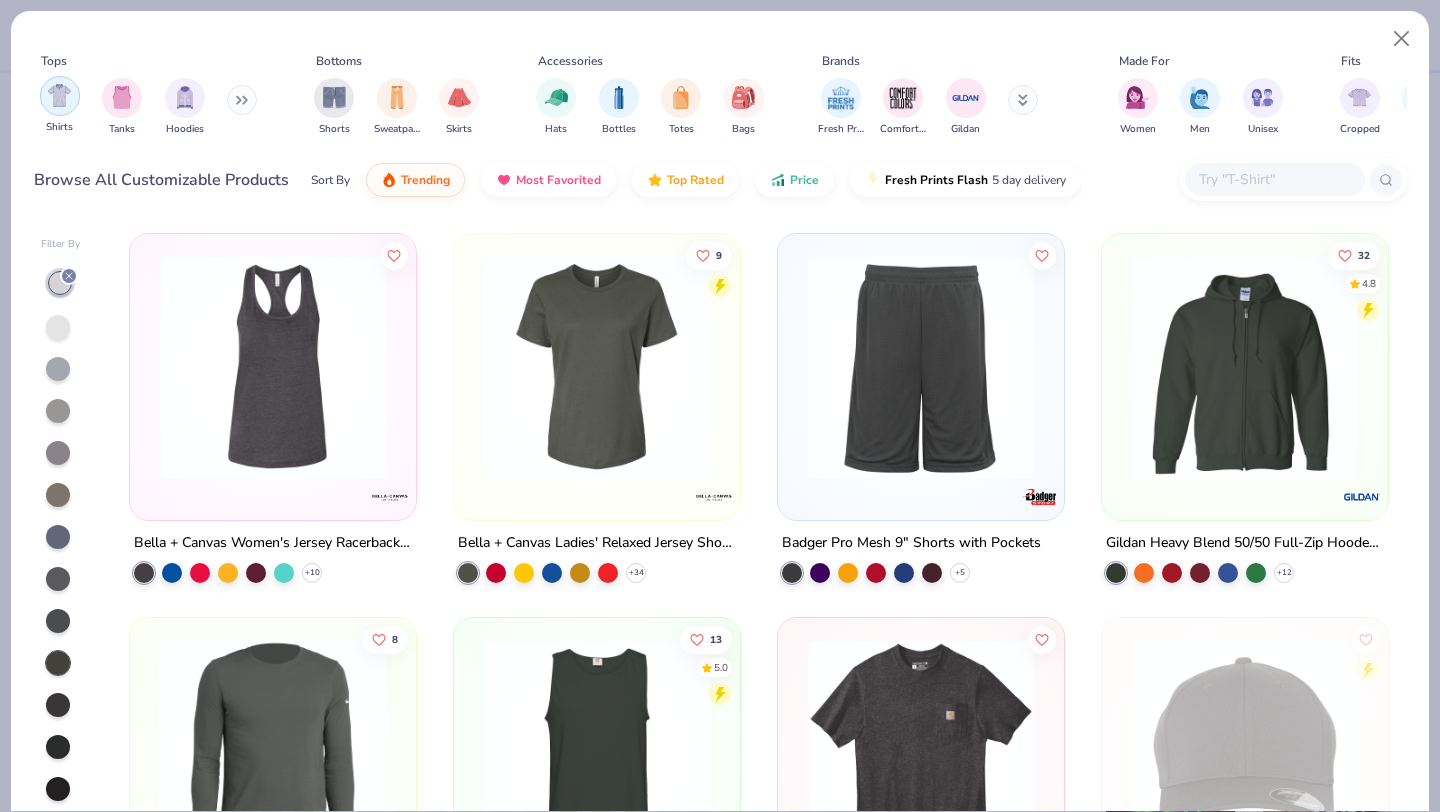 click at bounding box center [59, 95] 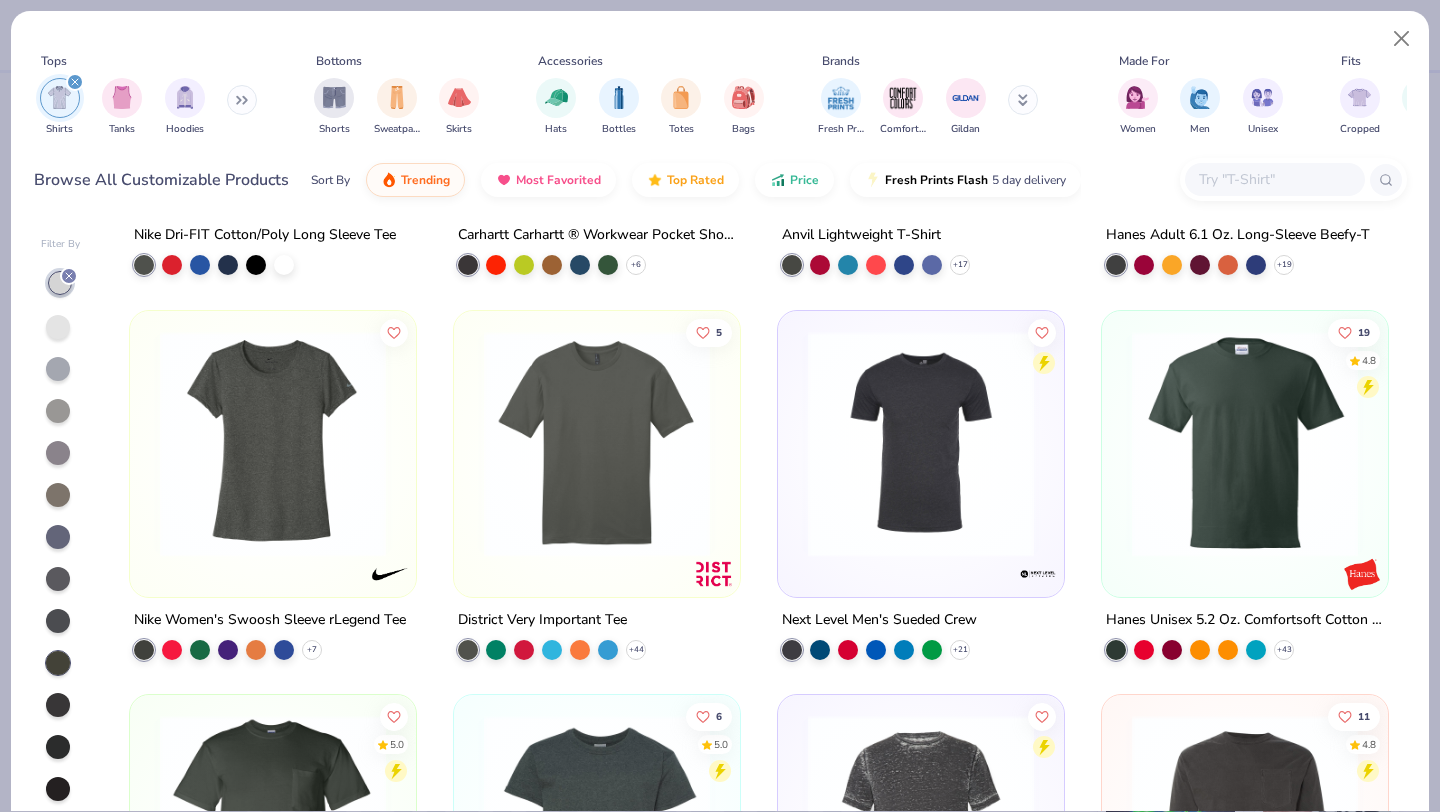 scroll, scrollTop: 695, scrollLeft: 0, axis: vertical 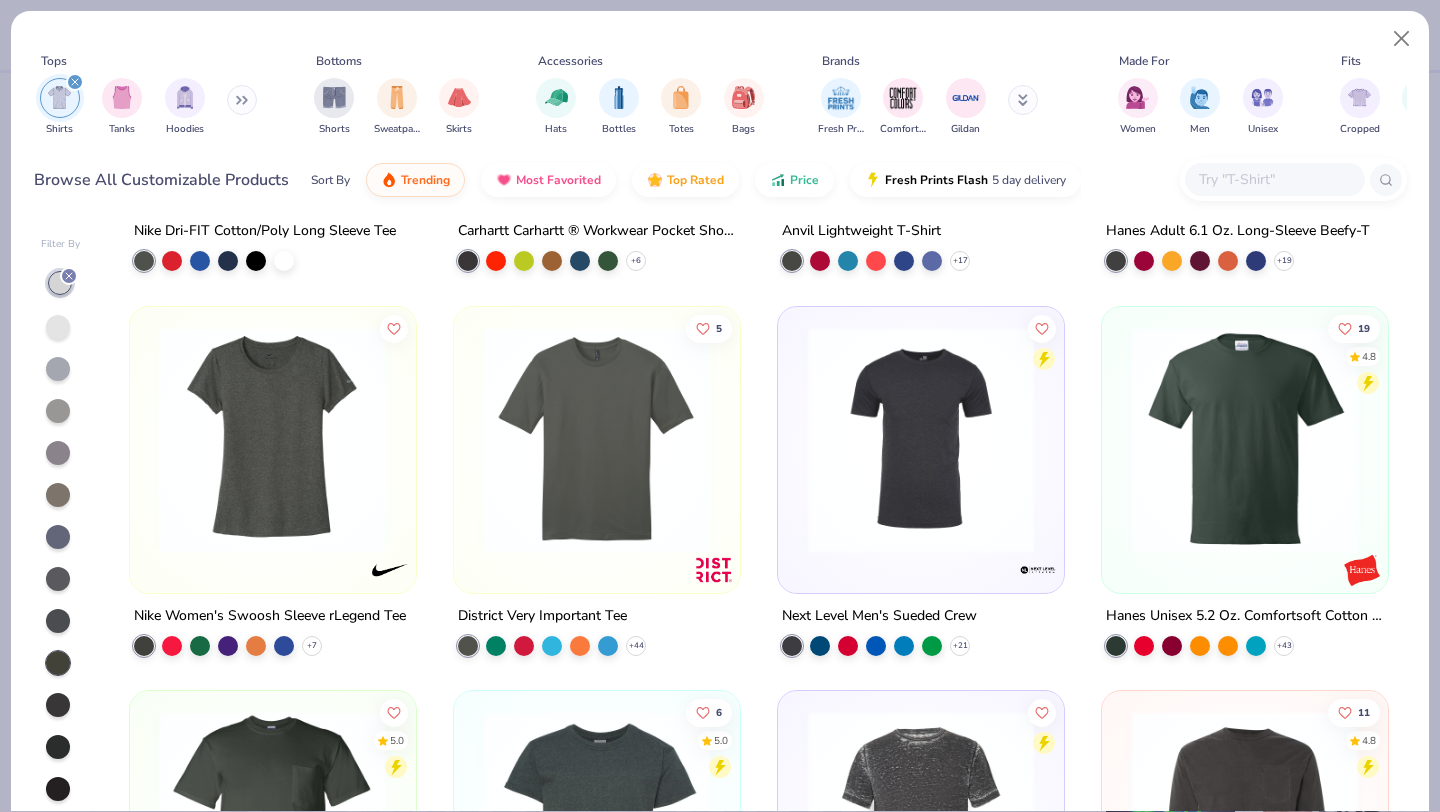 click at bounding box center (1245, 444) 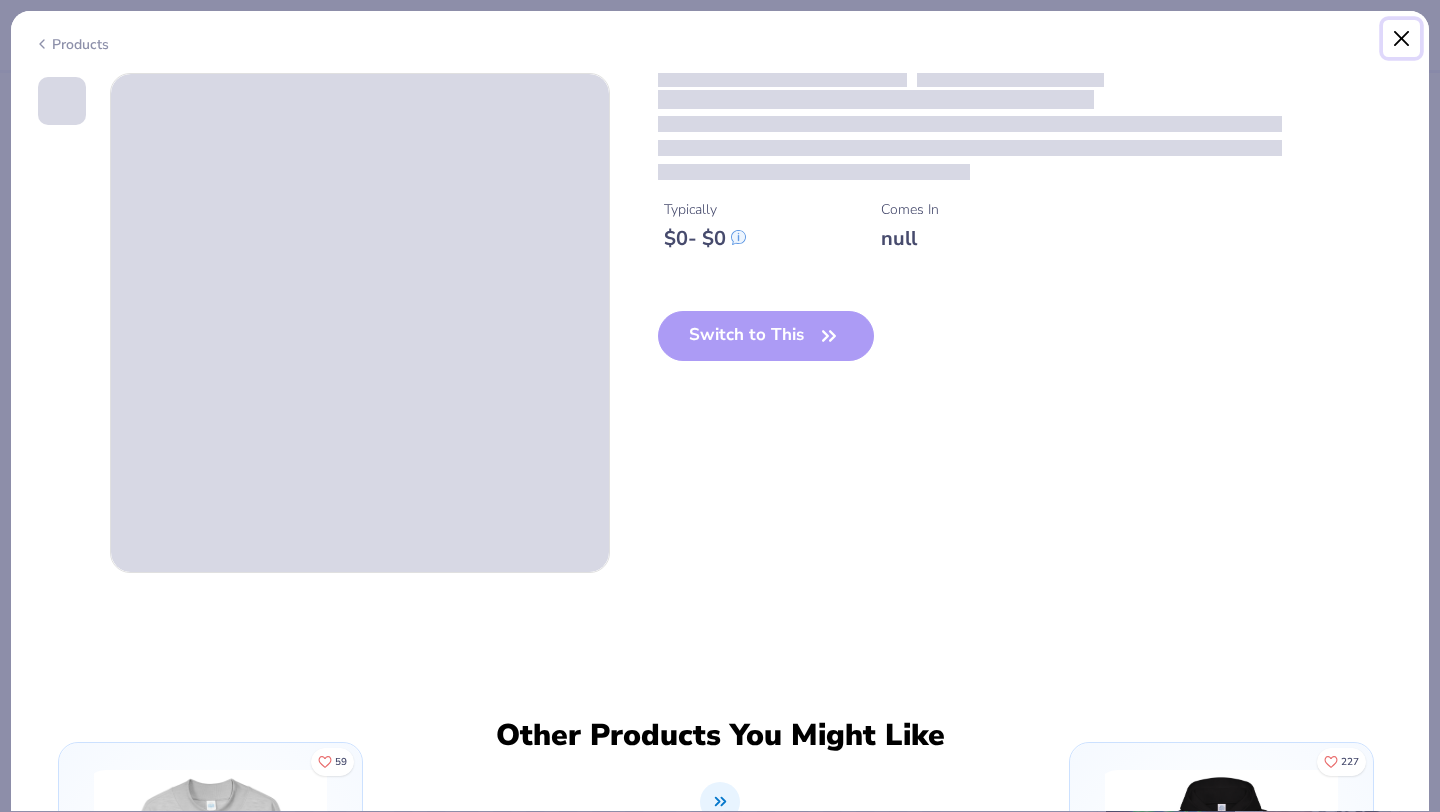click at bounding box center (1402, 39) 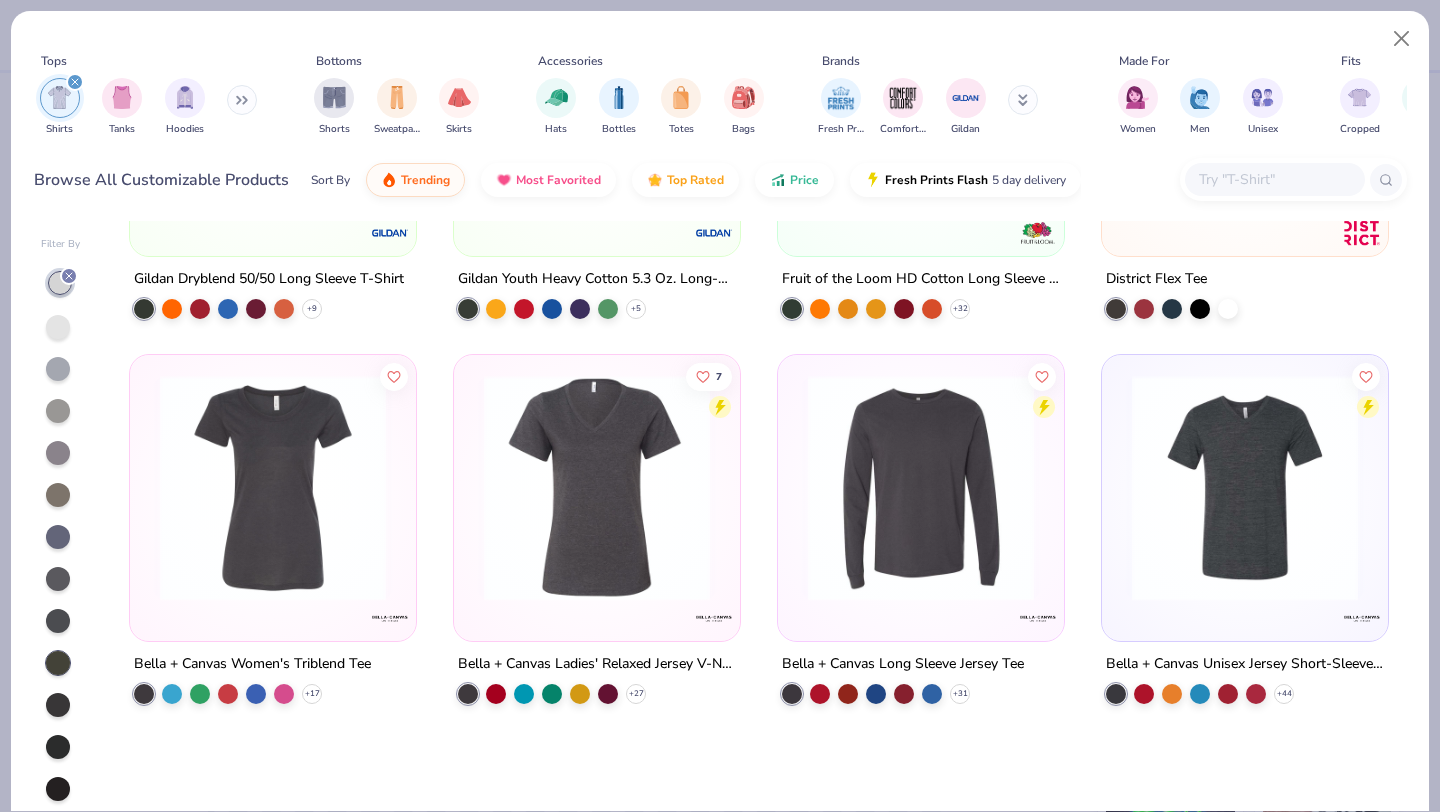 scroll, scrollTop: 0, scrollLeft: 0, axis: both 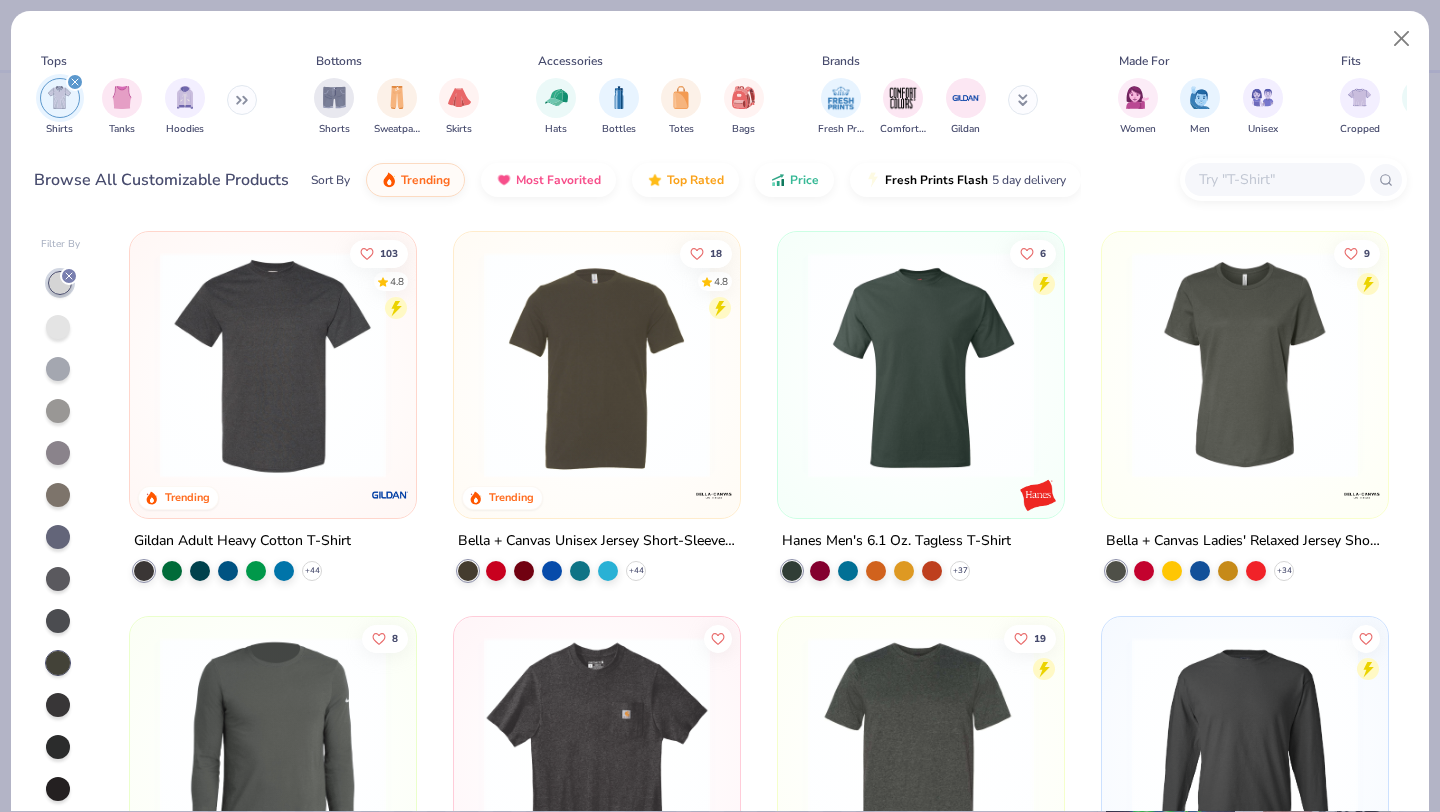 click at bounding box center (273, 365) 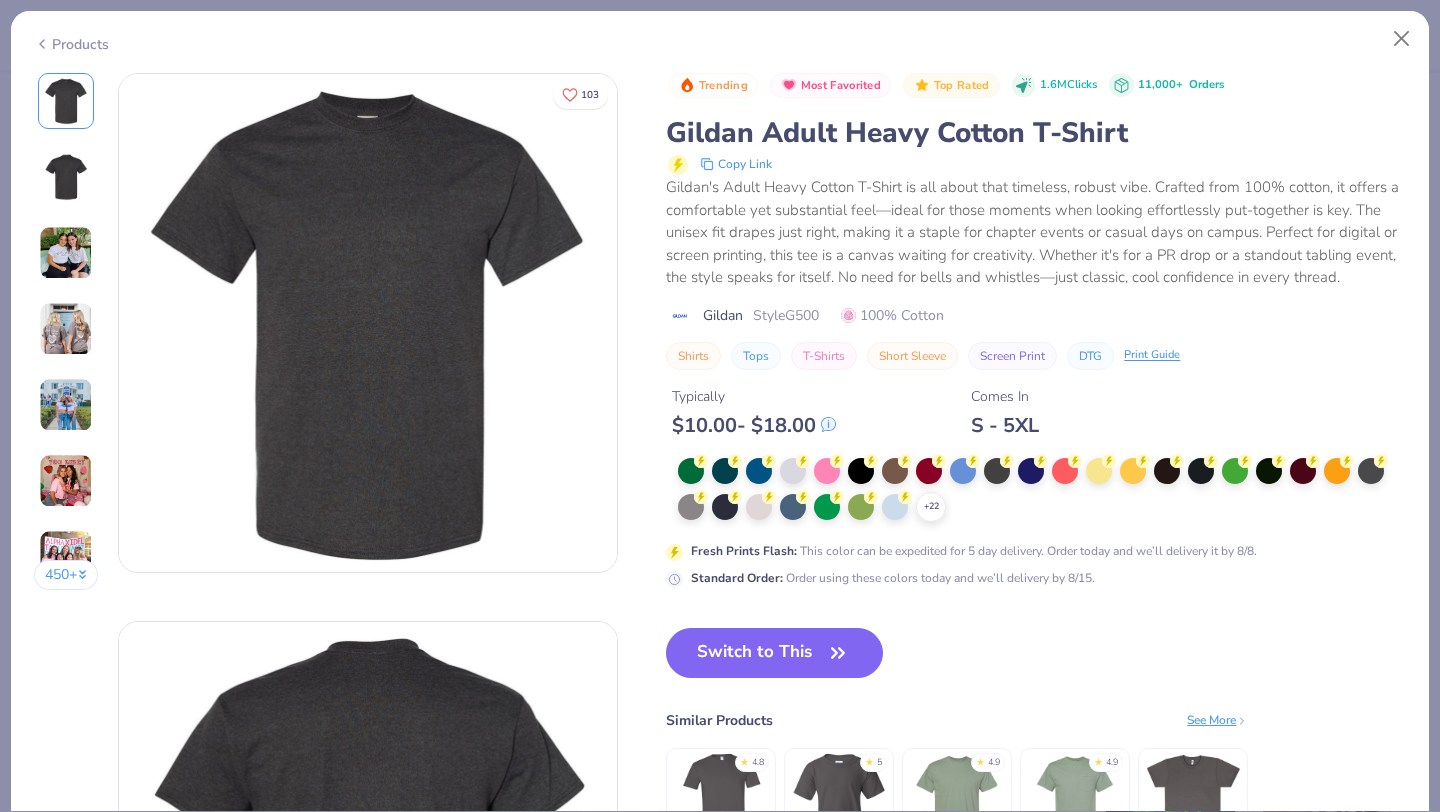 click at bounding box center (66, 253) 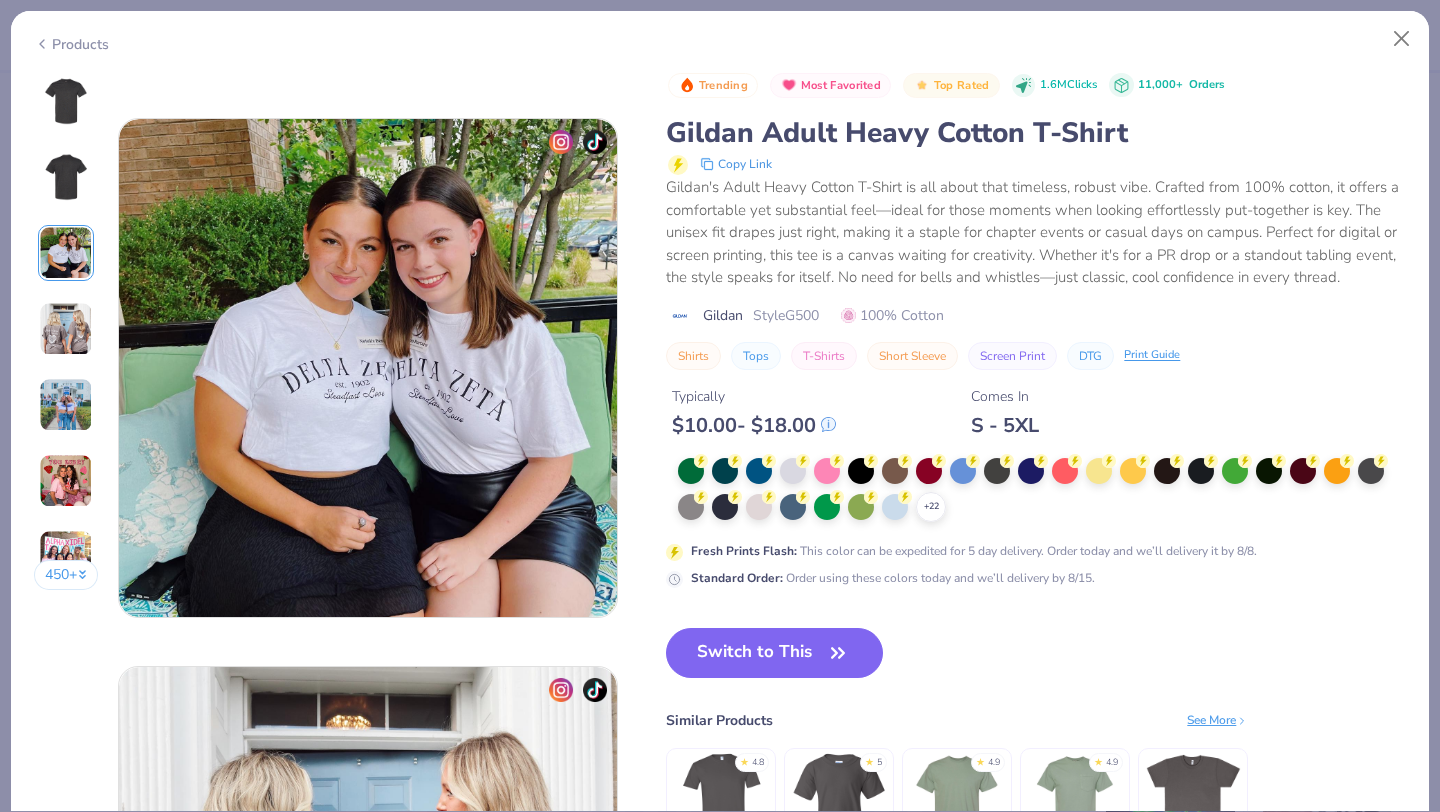 scroll, scrollTop: 1096, scrollLeft: 0, axis: vertical 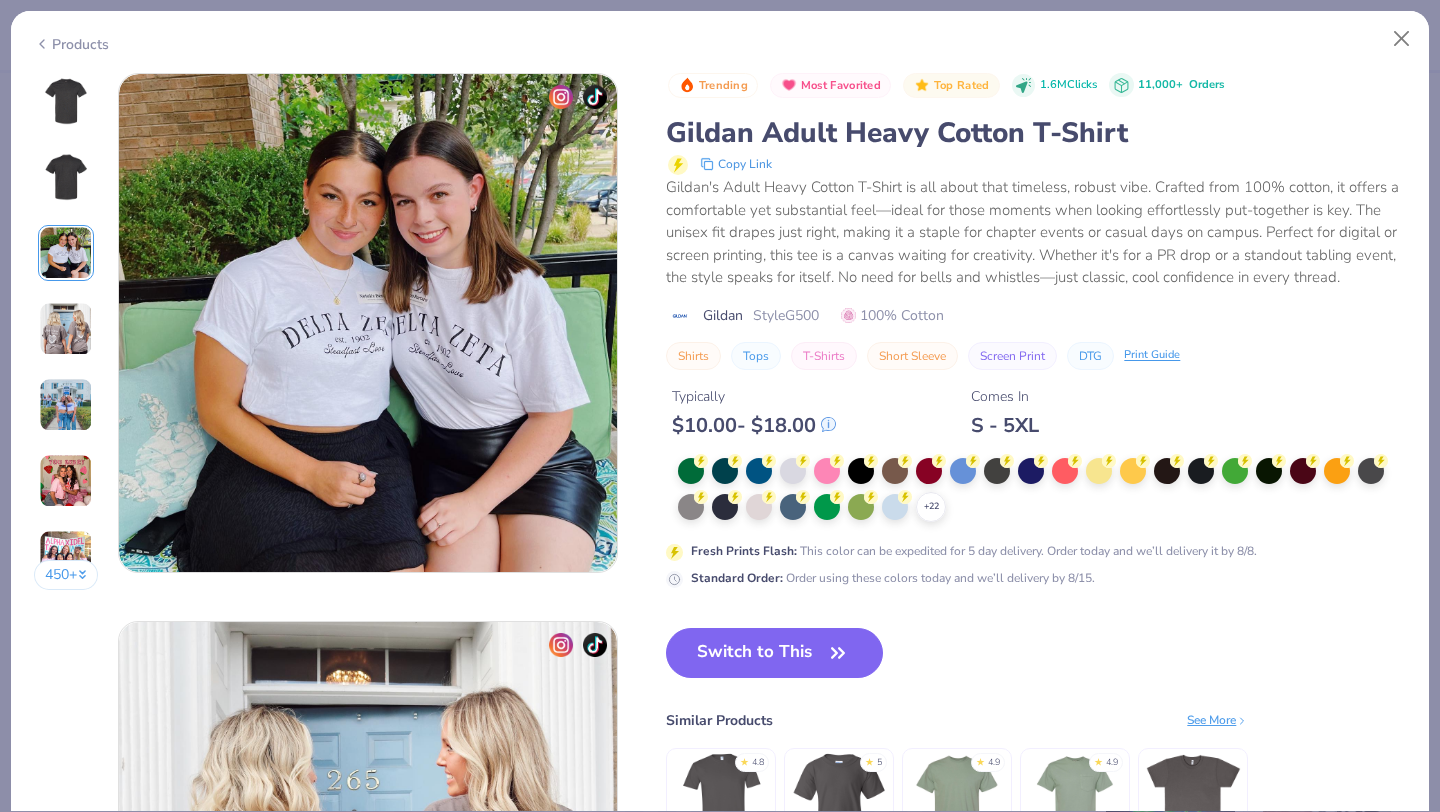 click on "450 +" at bounding box center (66, 339) 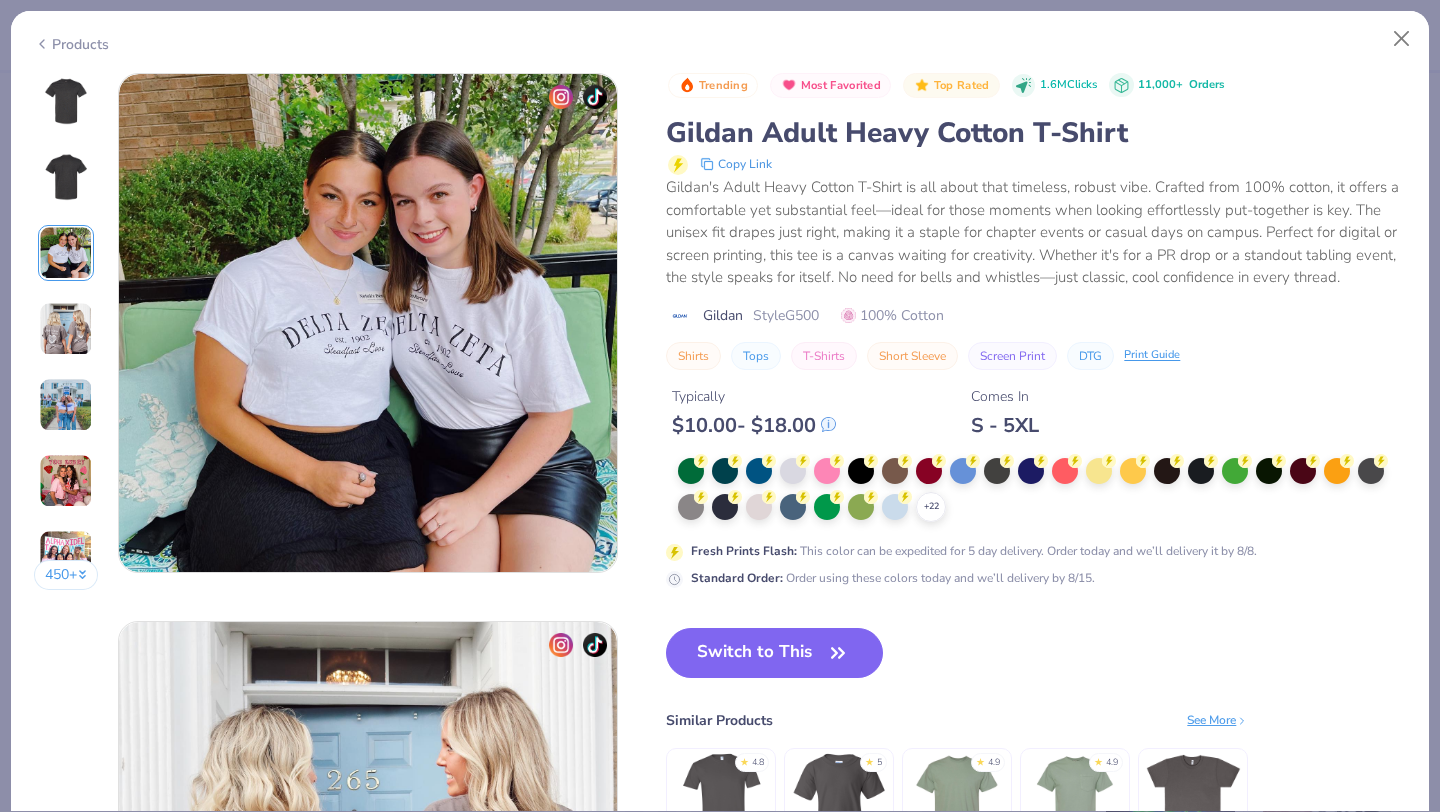 click at bounding box center (66, 329) 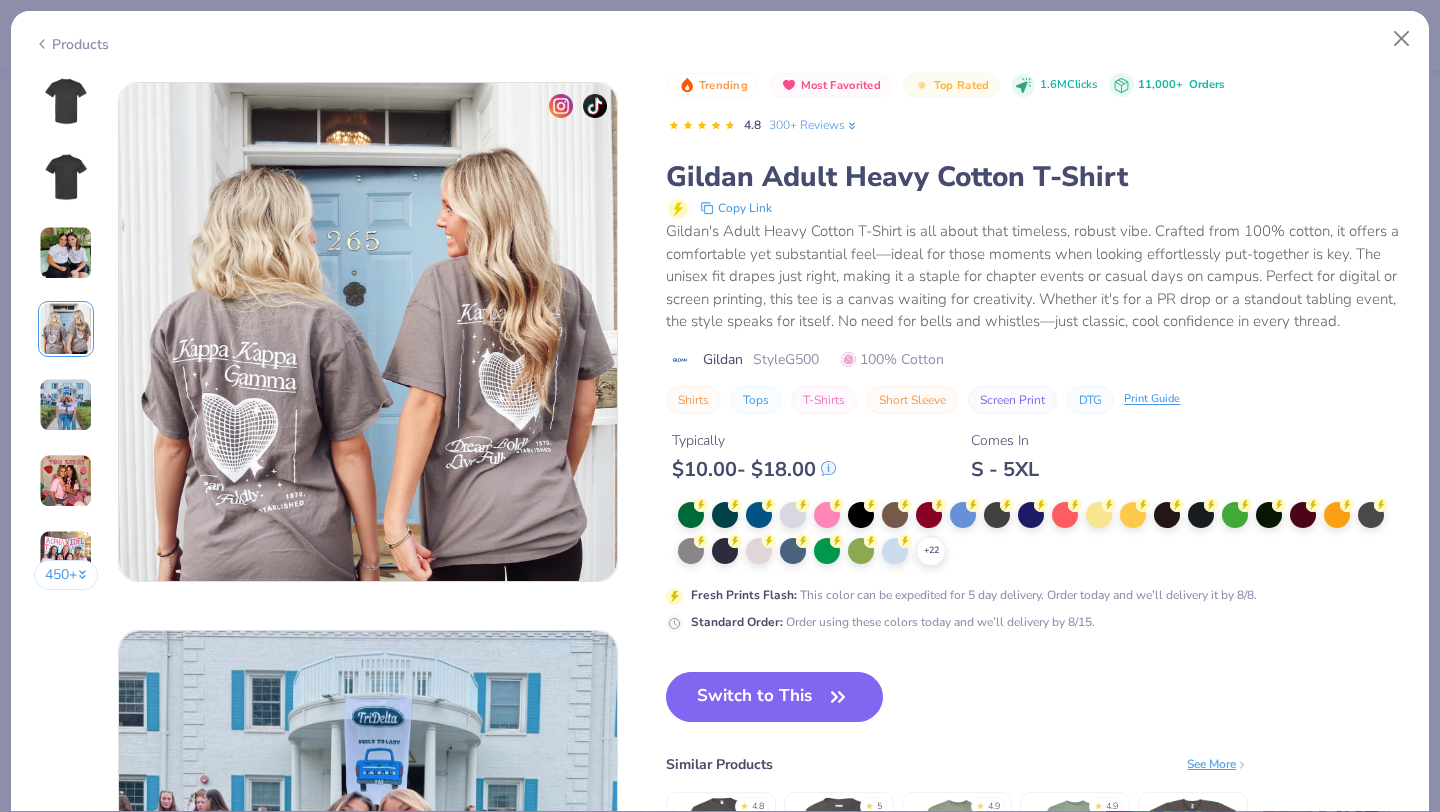 scroll, scrollTop: 1644, scrollLeft: 0, axis: vertical 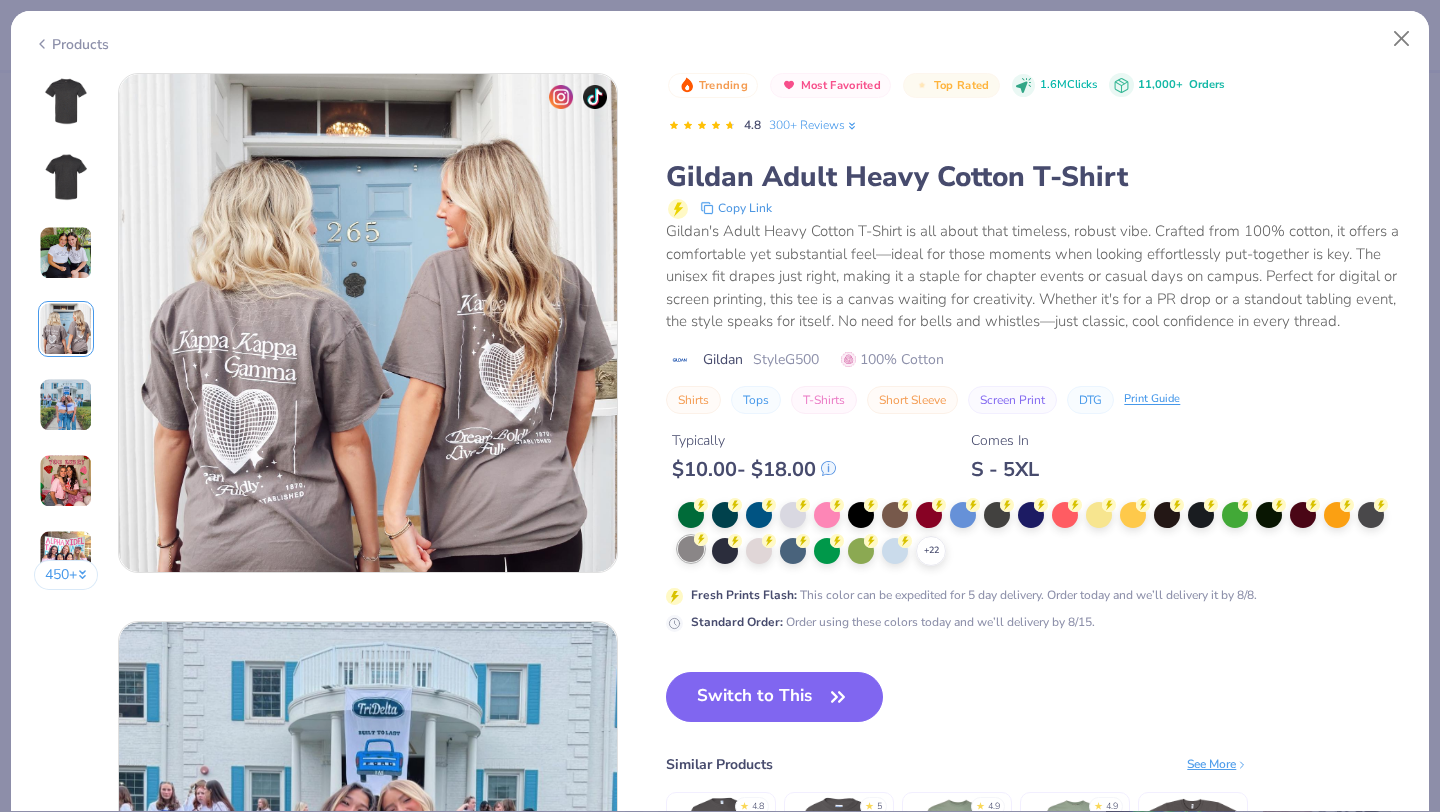 click at bounding box center (691, 549) 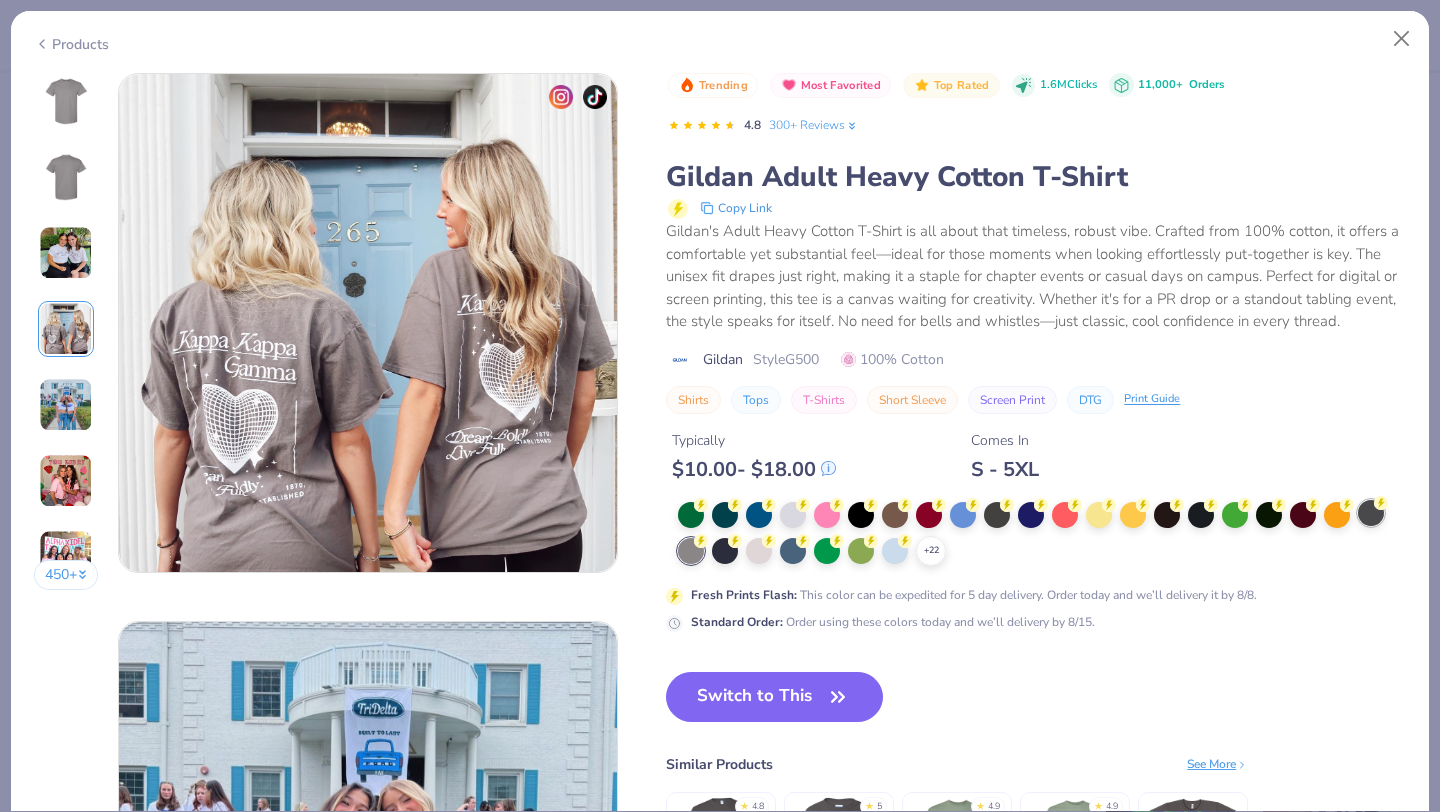 click at bounding box center [1371, 513] 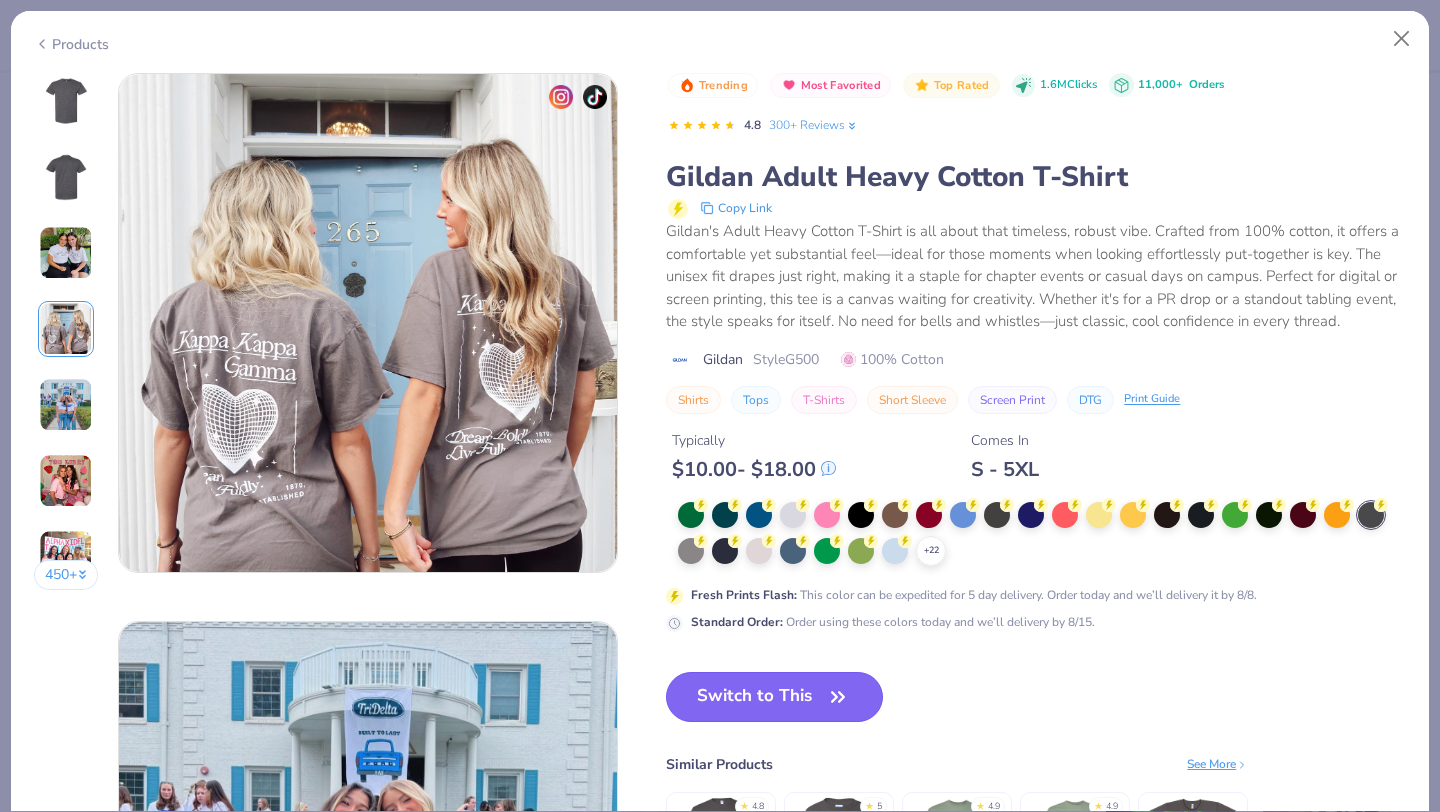 click on "Switch to This" at bounding box center [774, 697] 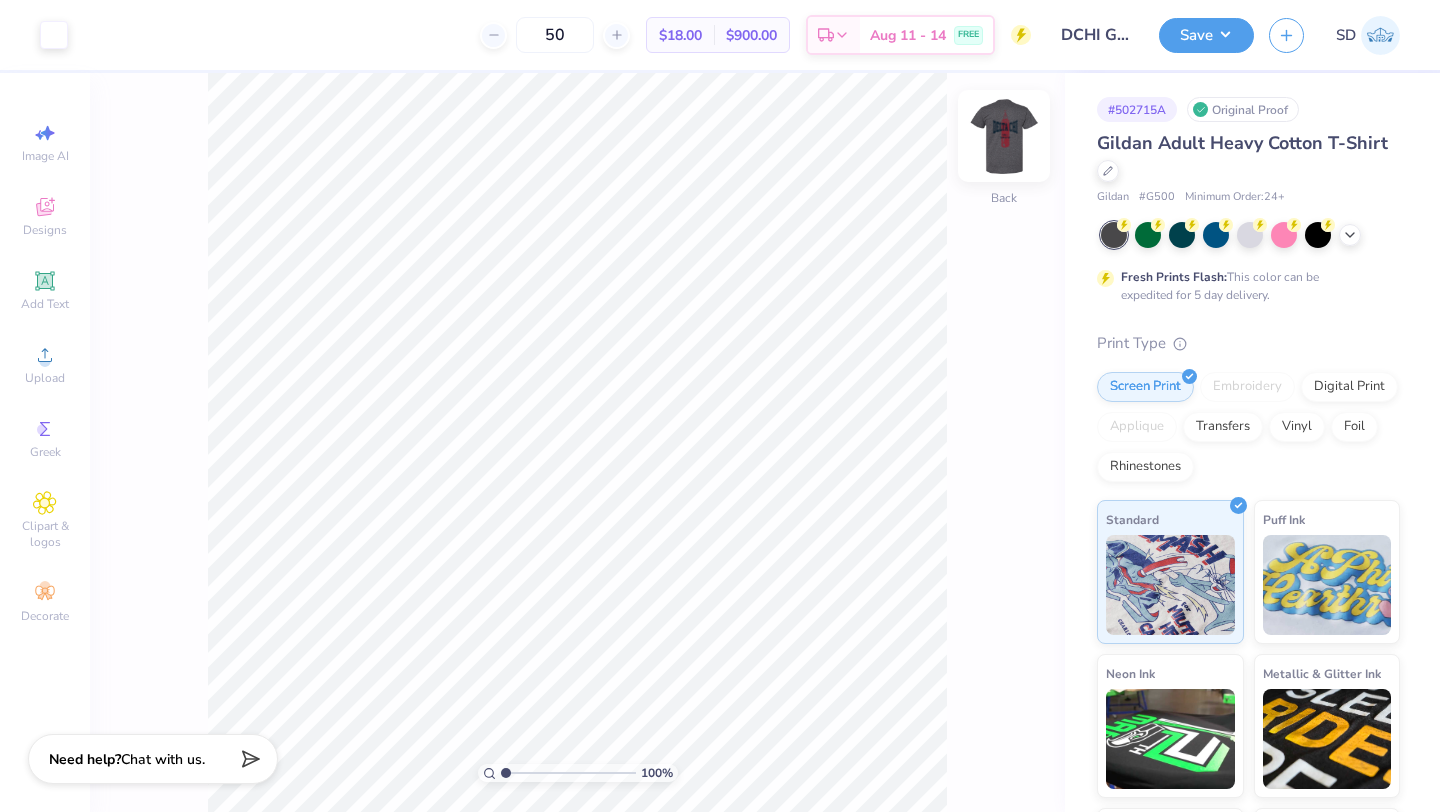 click at bounding box center [1004, 136] 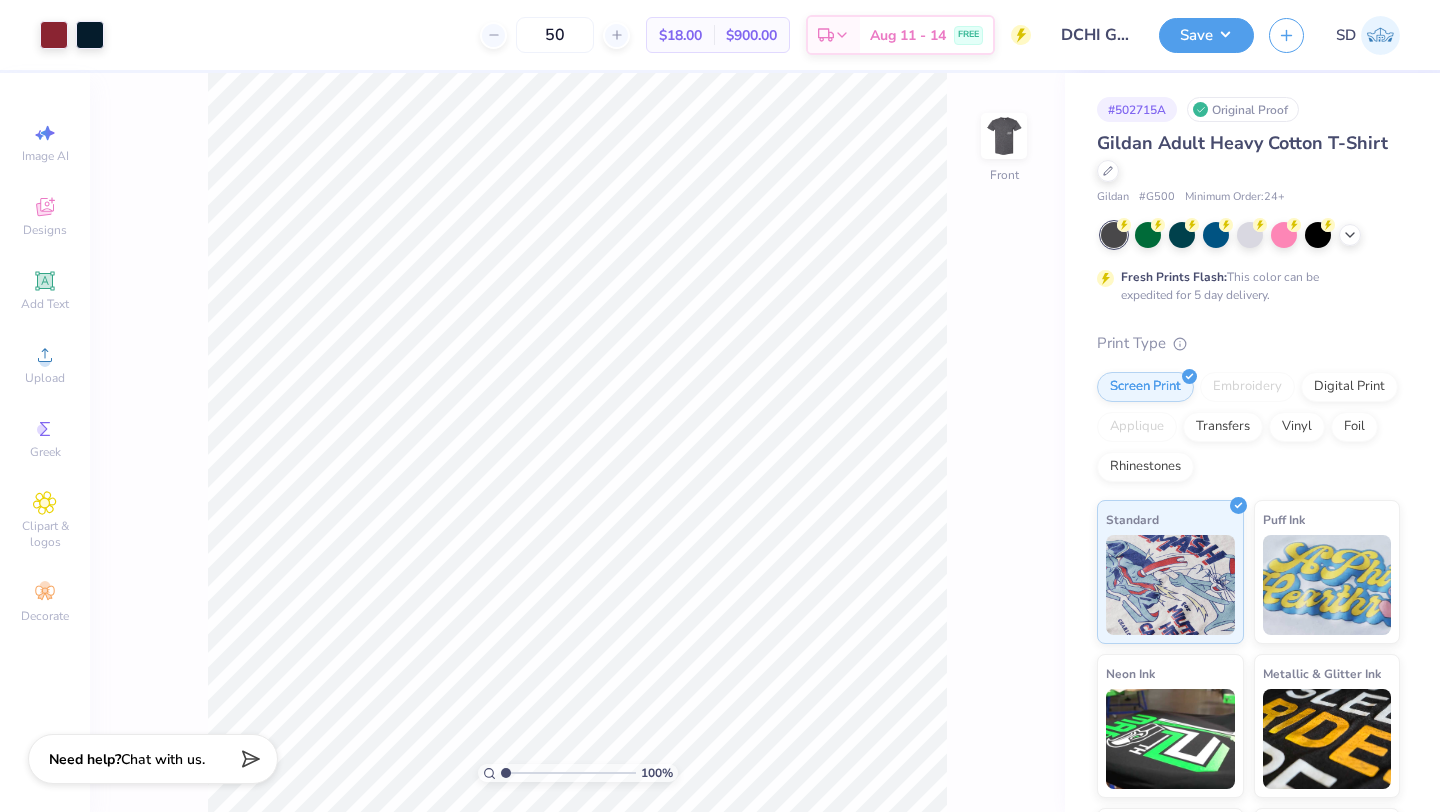 click at bounding box center (1004, 136) 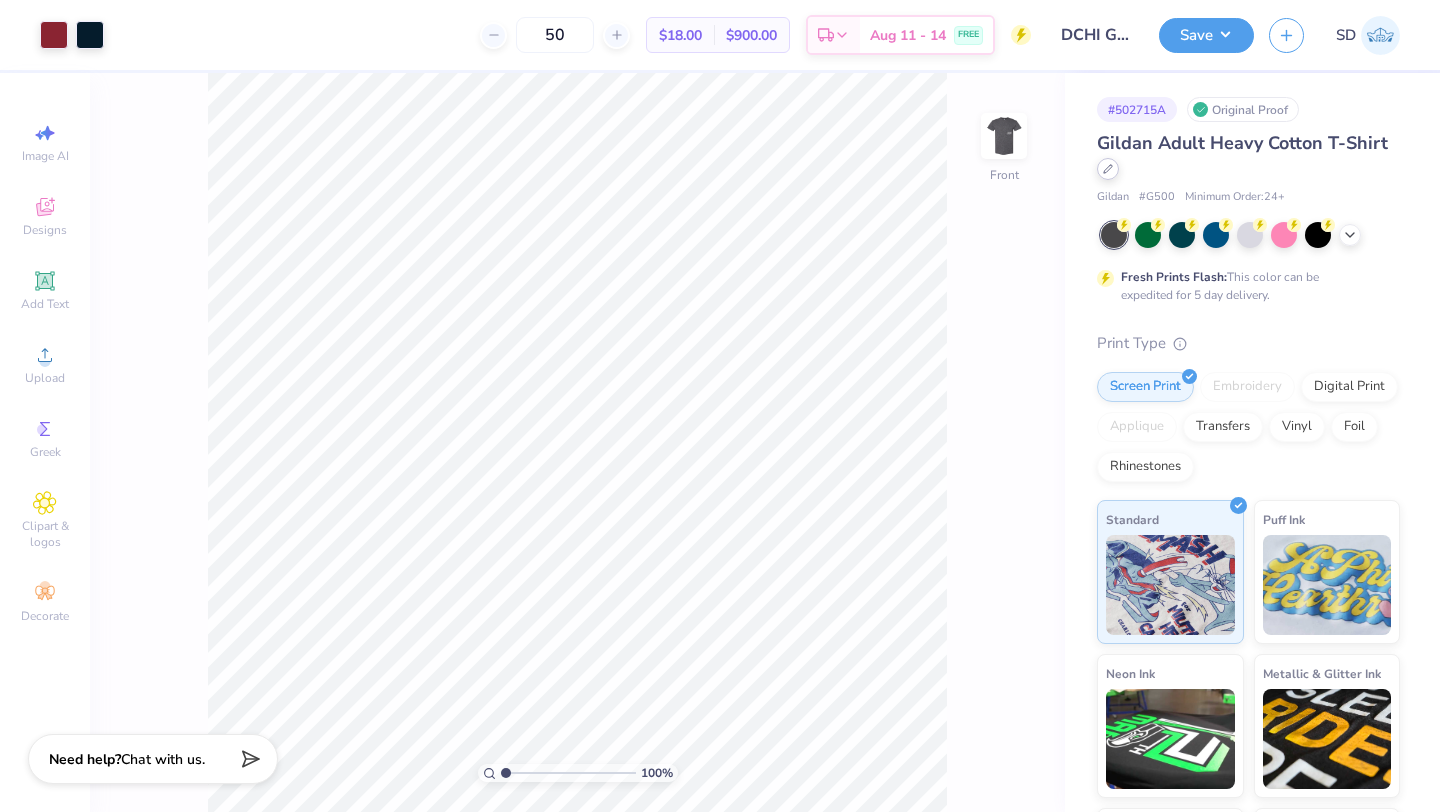 click 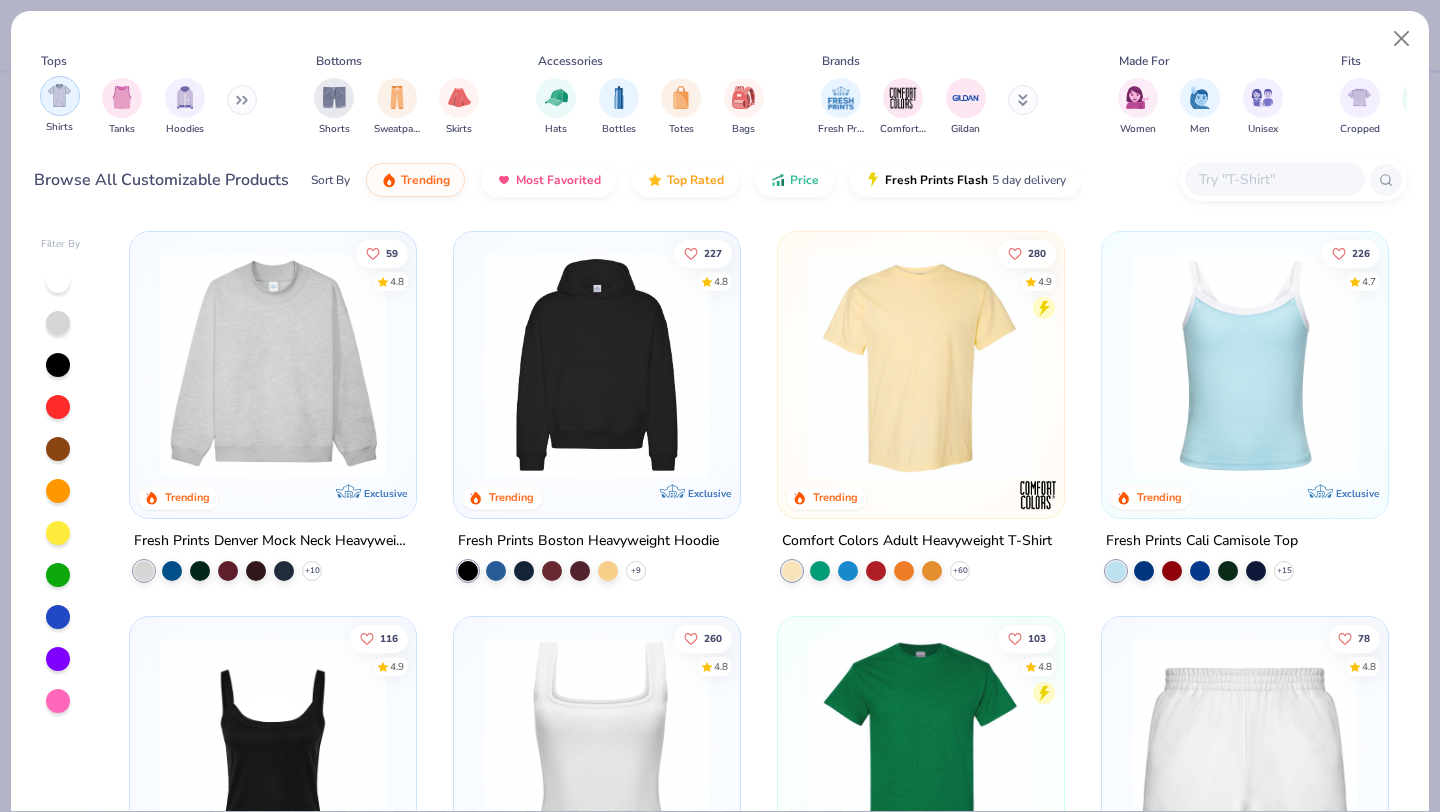 click at bounding box center (59, 95) 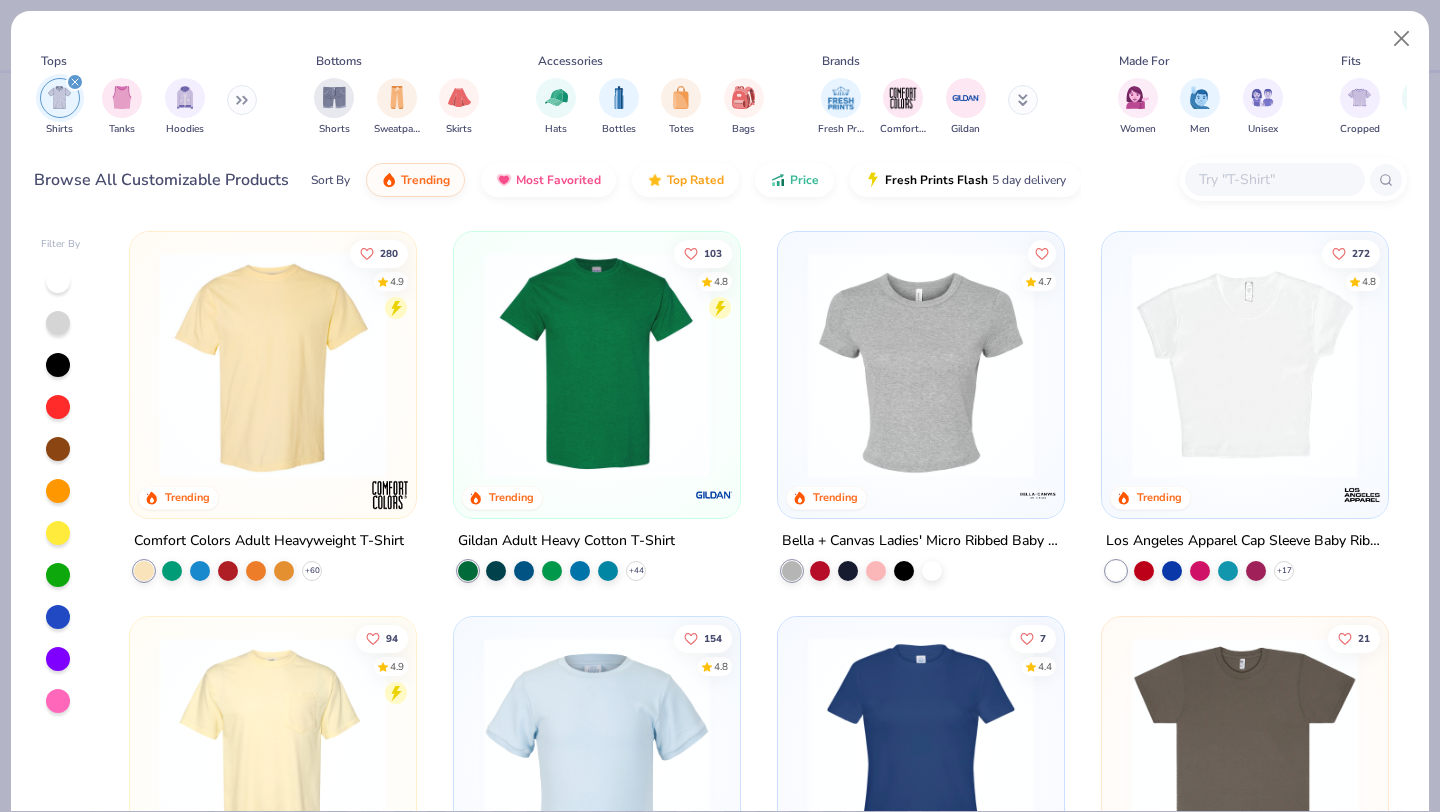 click at bounding box center [273, 365] 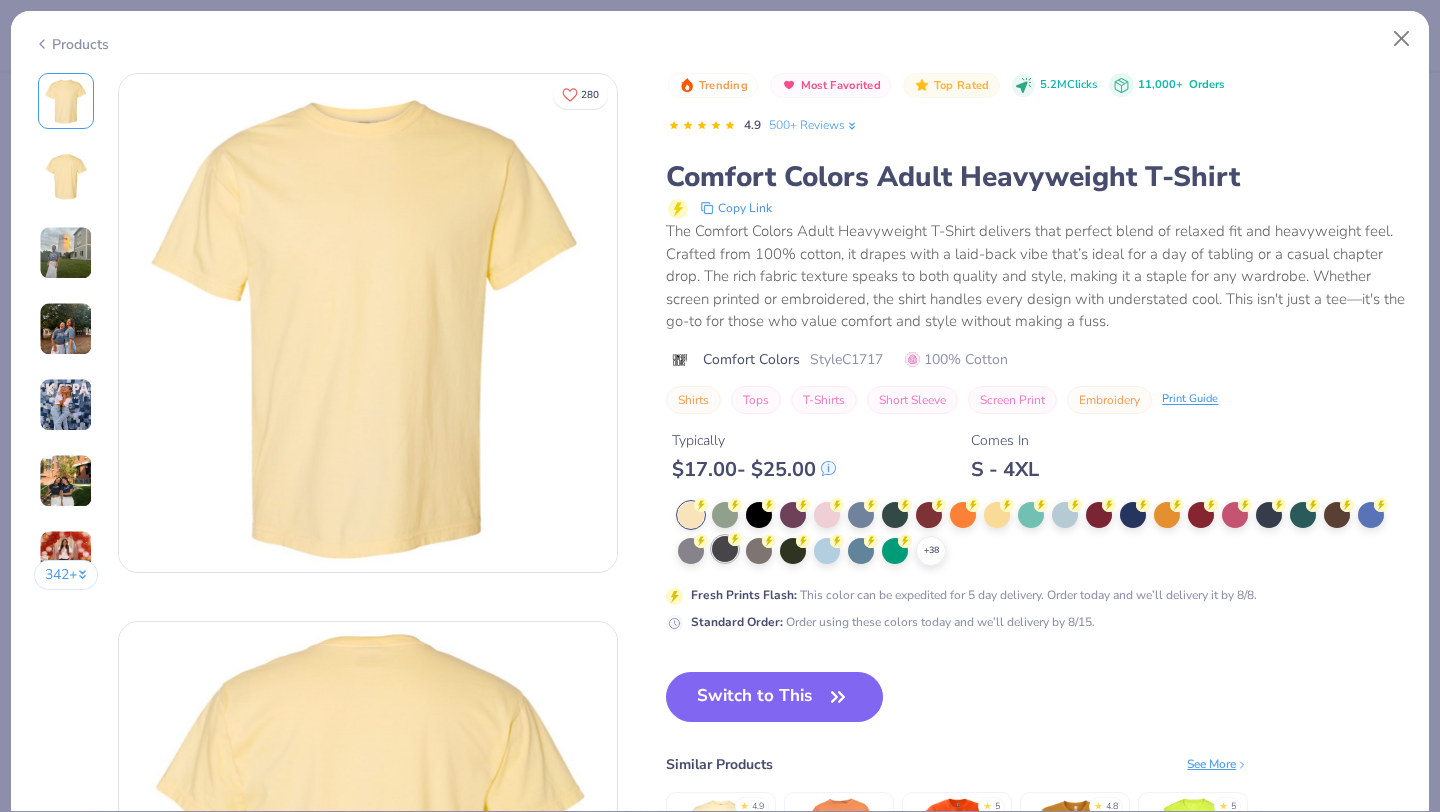 click at bounding box center [725, 549] 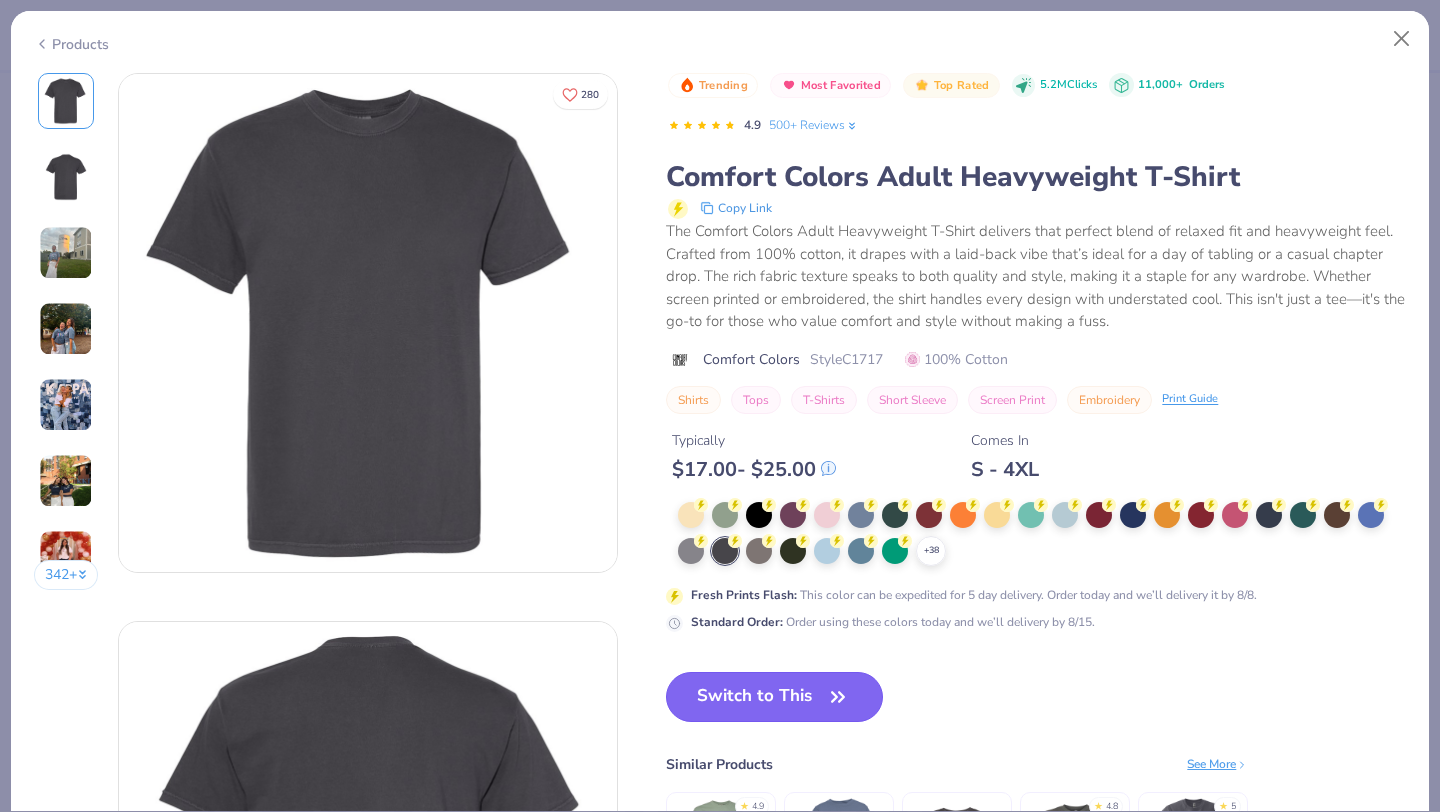 click on "Switch to This" at bounding box center (774, 697) 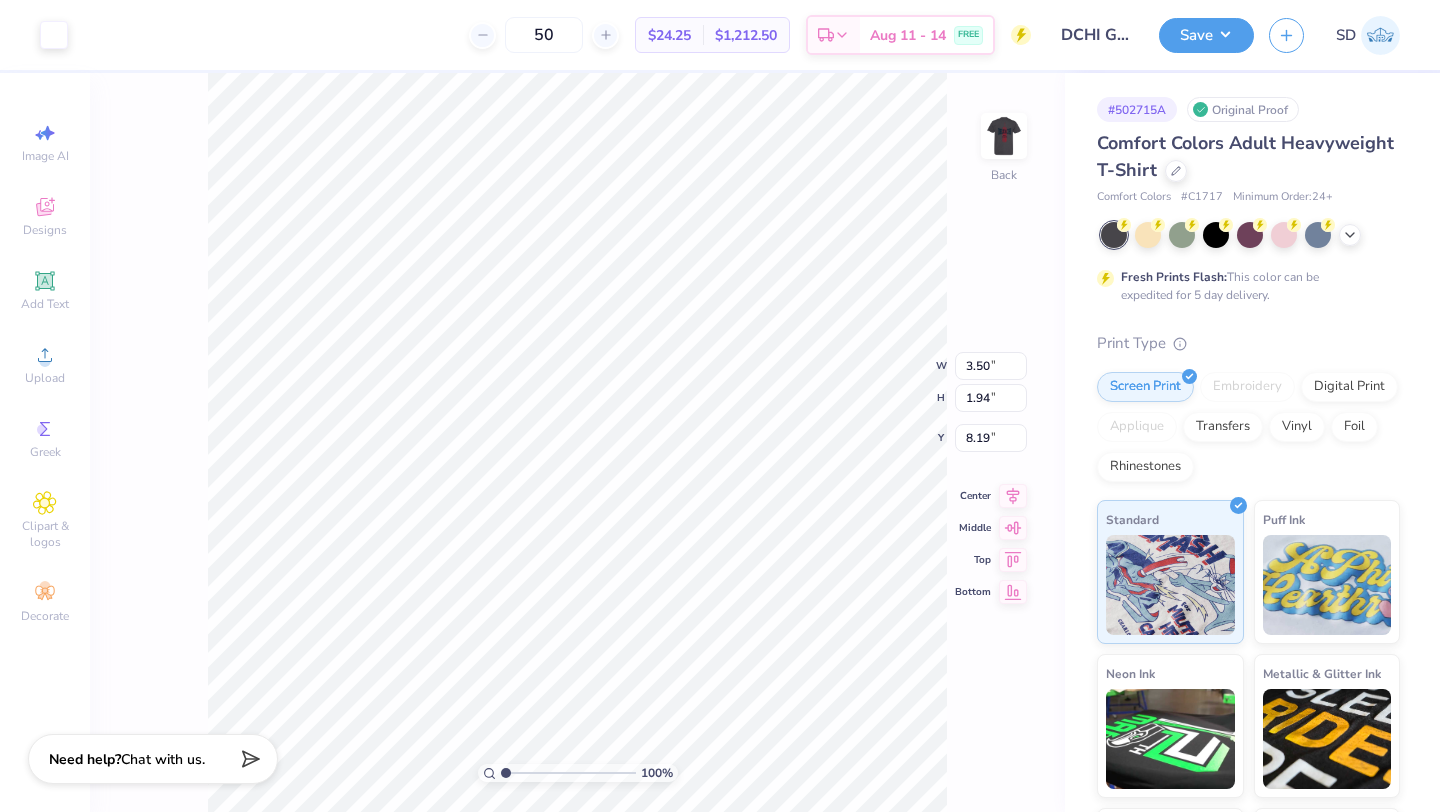 type on "4.91" 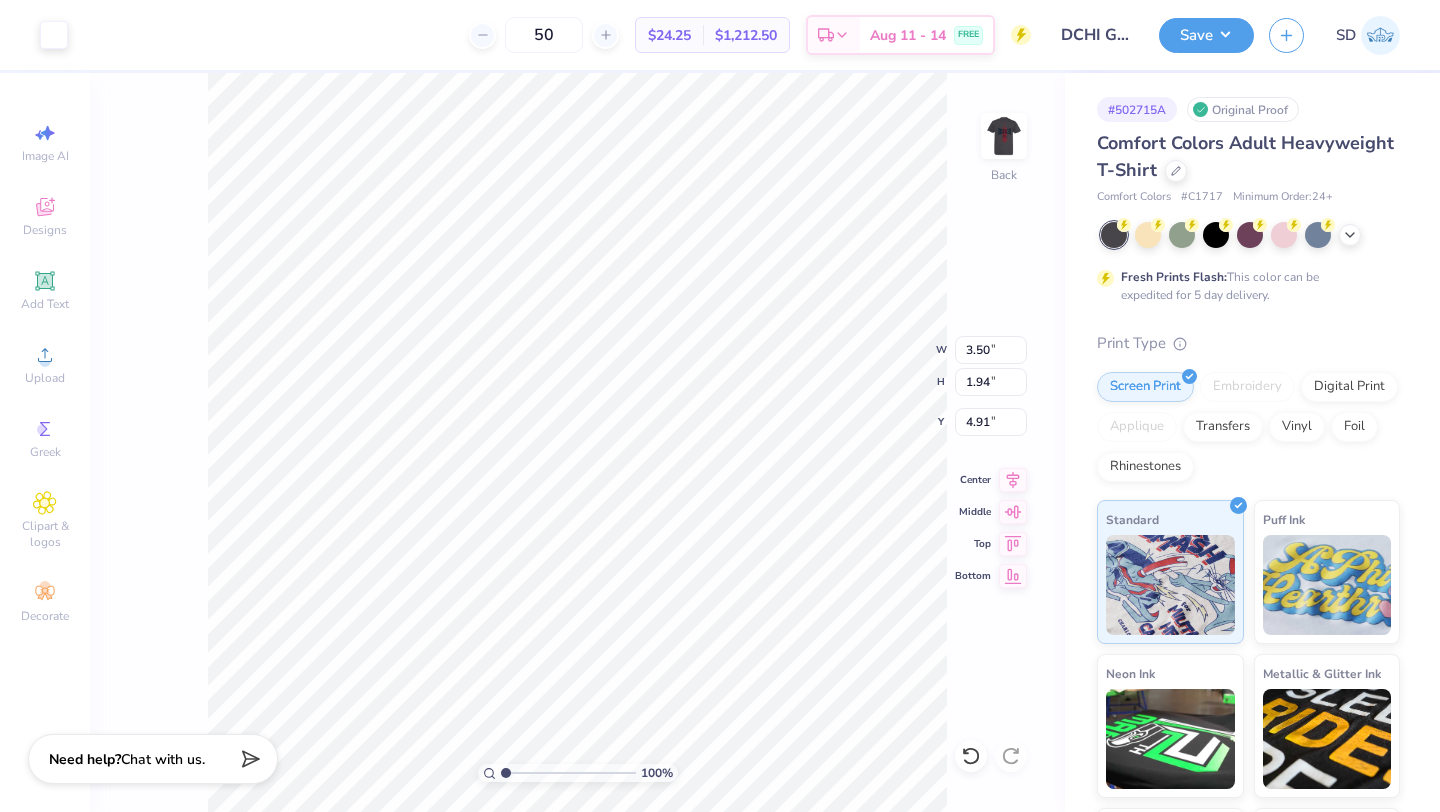 type on "2.49" 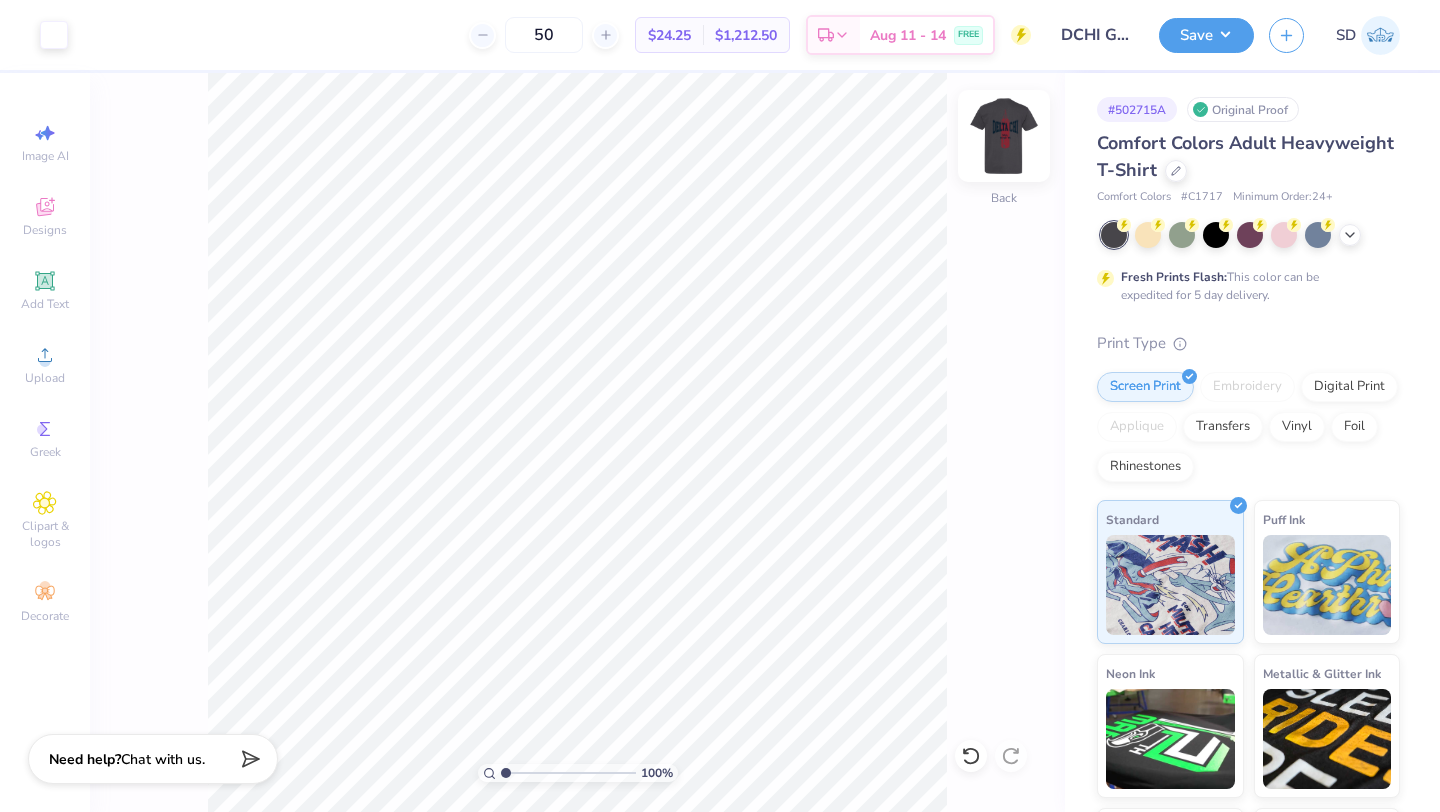 click at bounding box center [1004, 136] 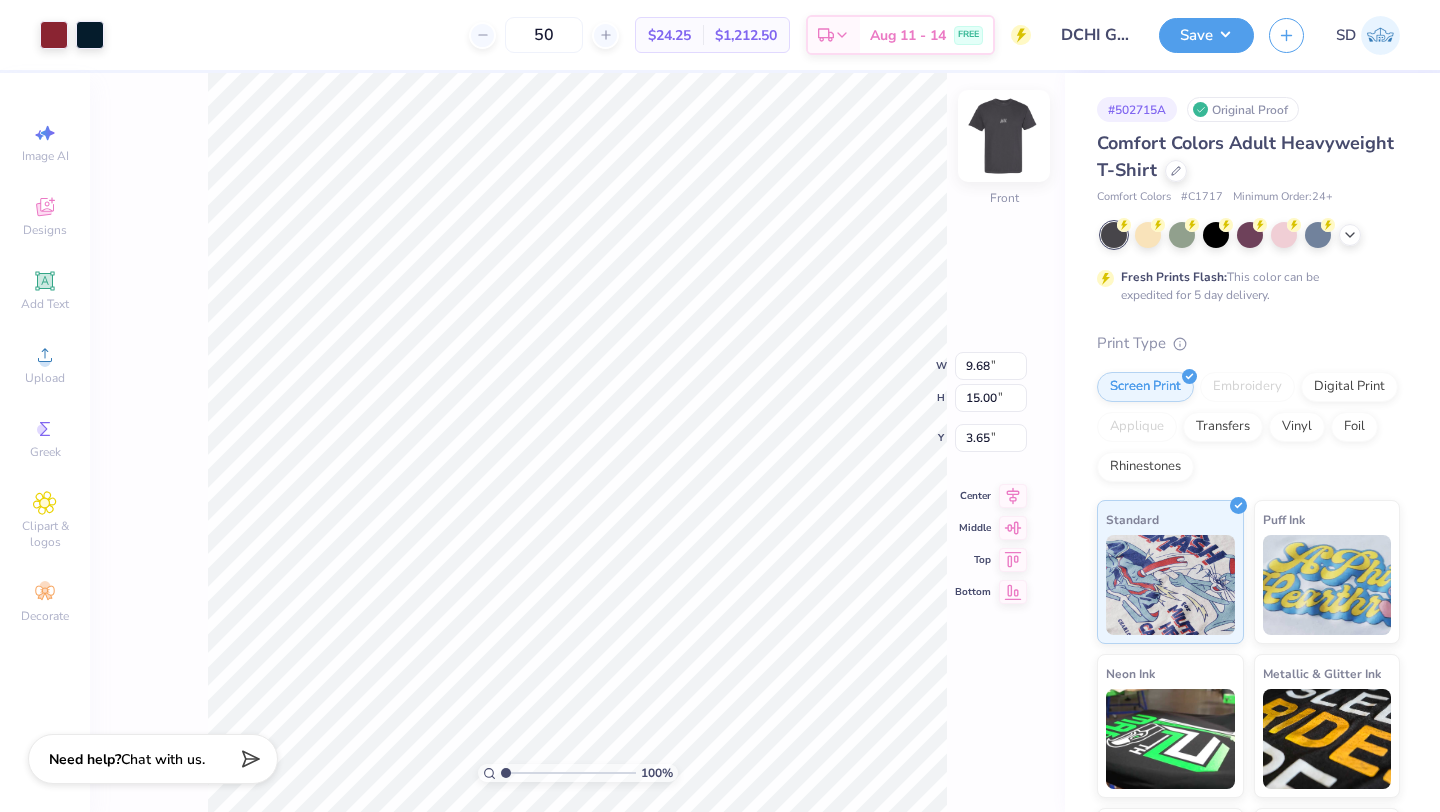 type on "3.00" 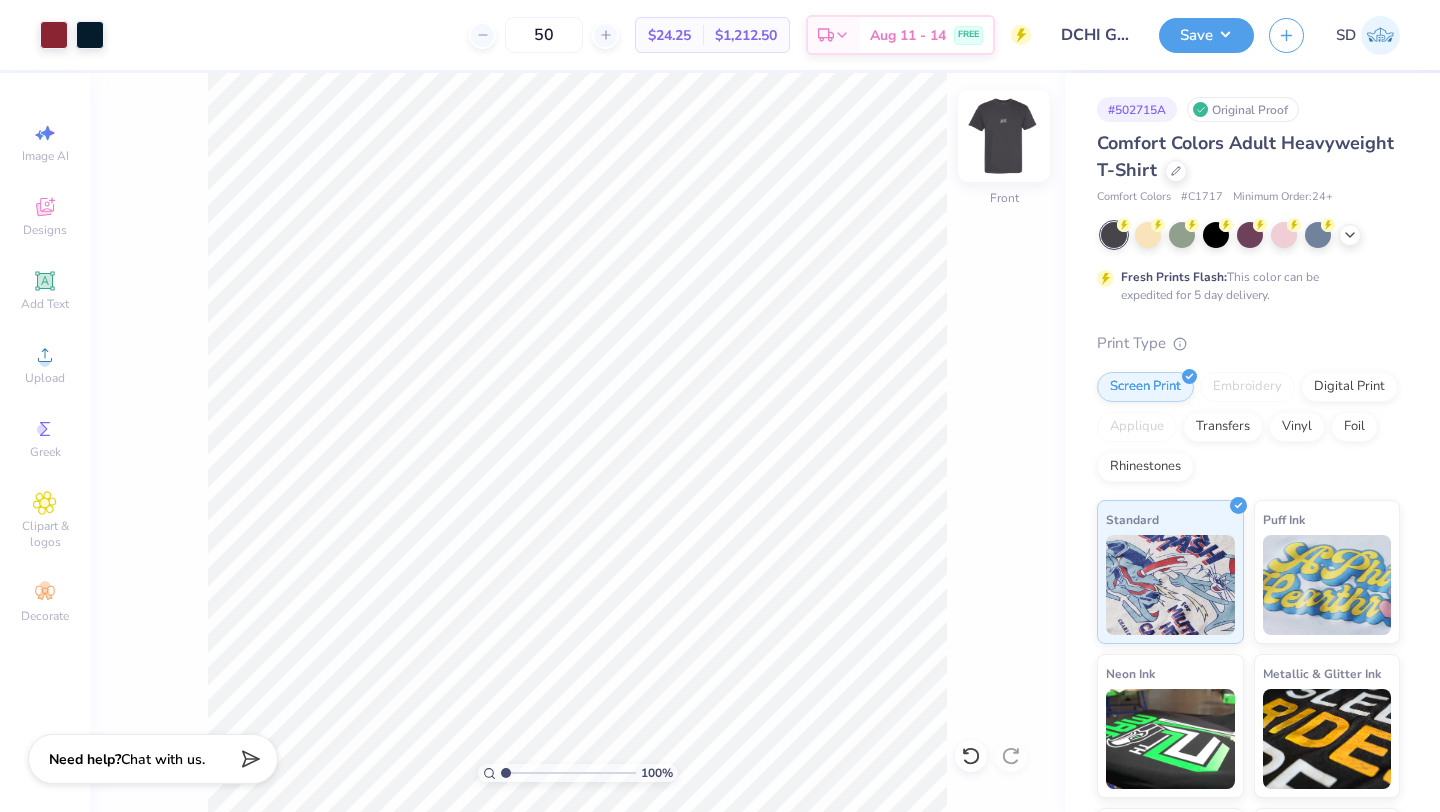 click at bounding box center (1004, 136) 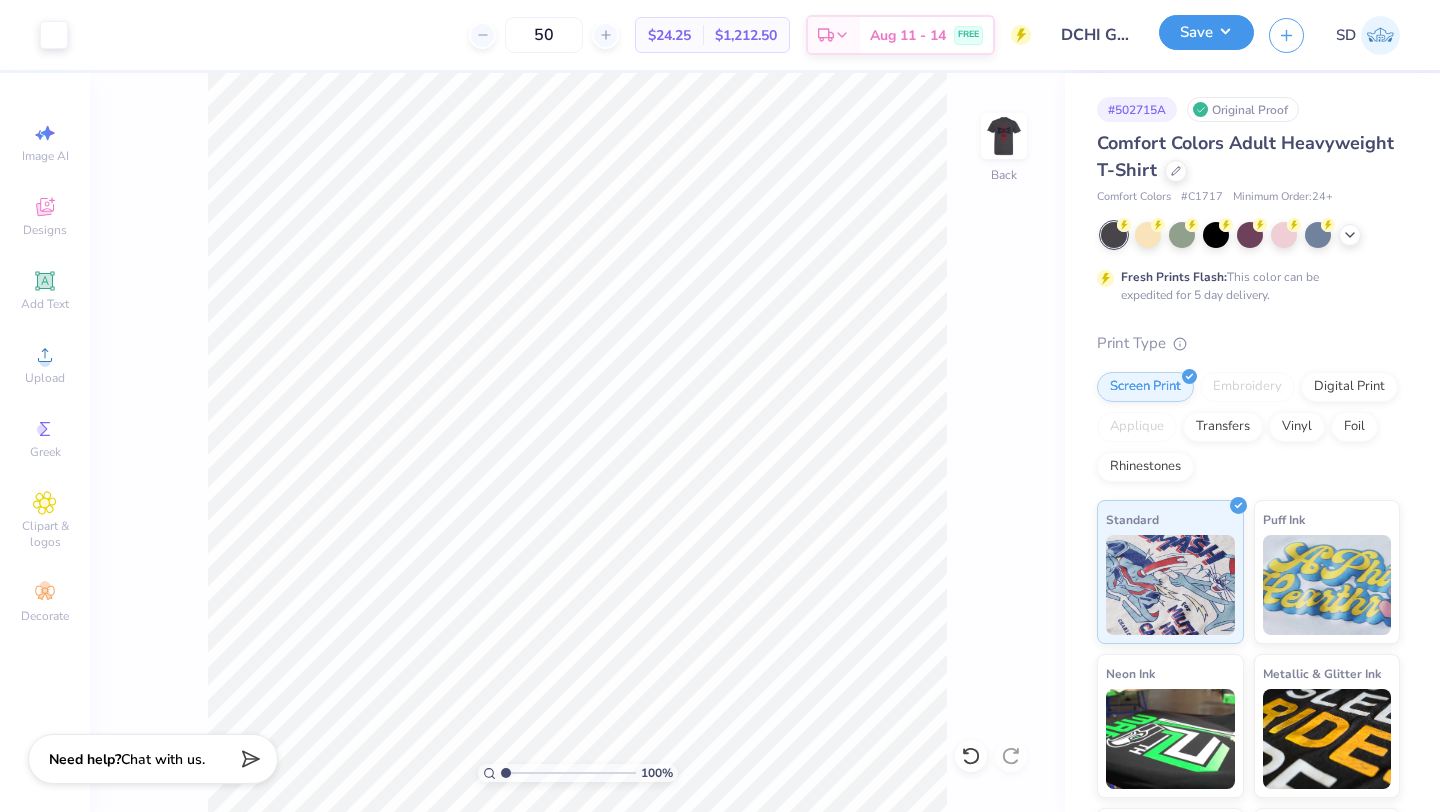 click on "Save" at bounding box center [1206, 32] 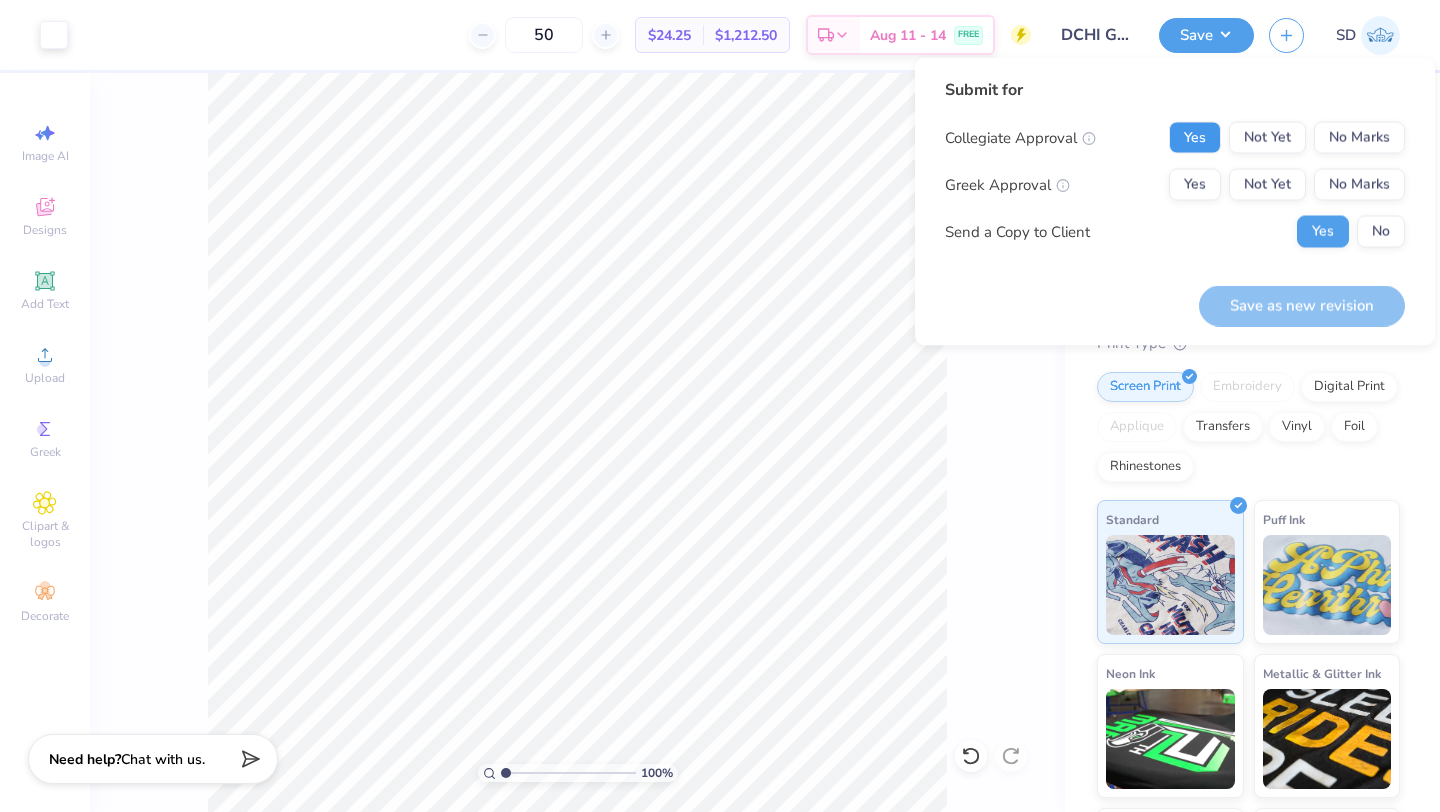 click on "Yes" at bounding box center (1195, 138) 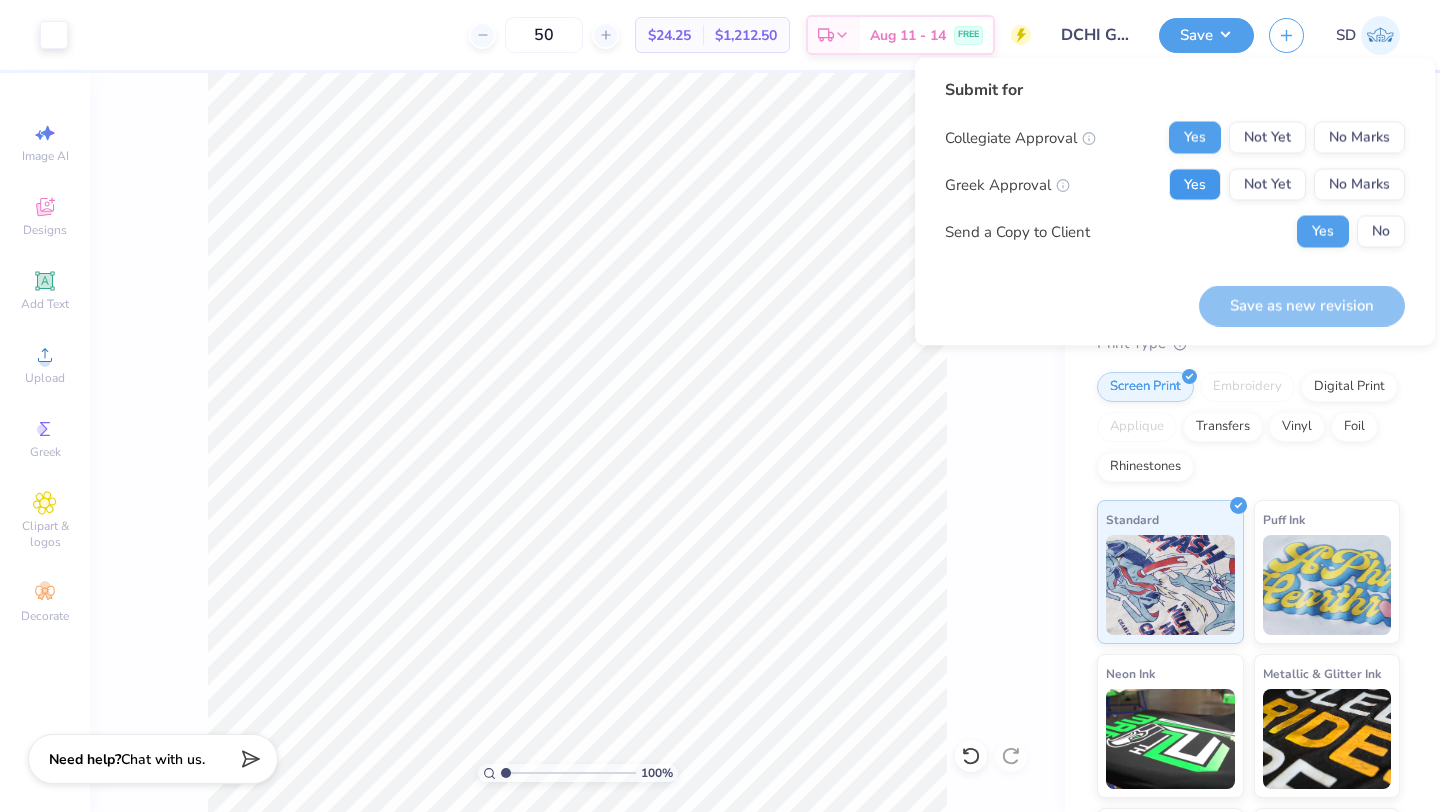 click on "Yes" at bounding box center [1195, 185] 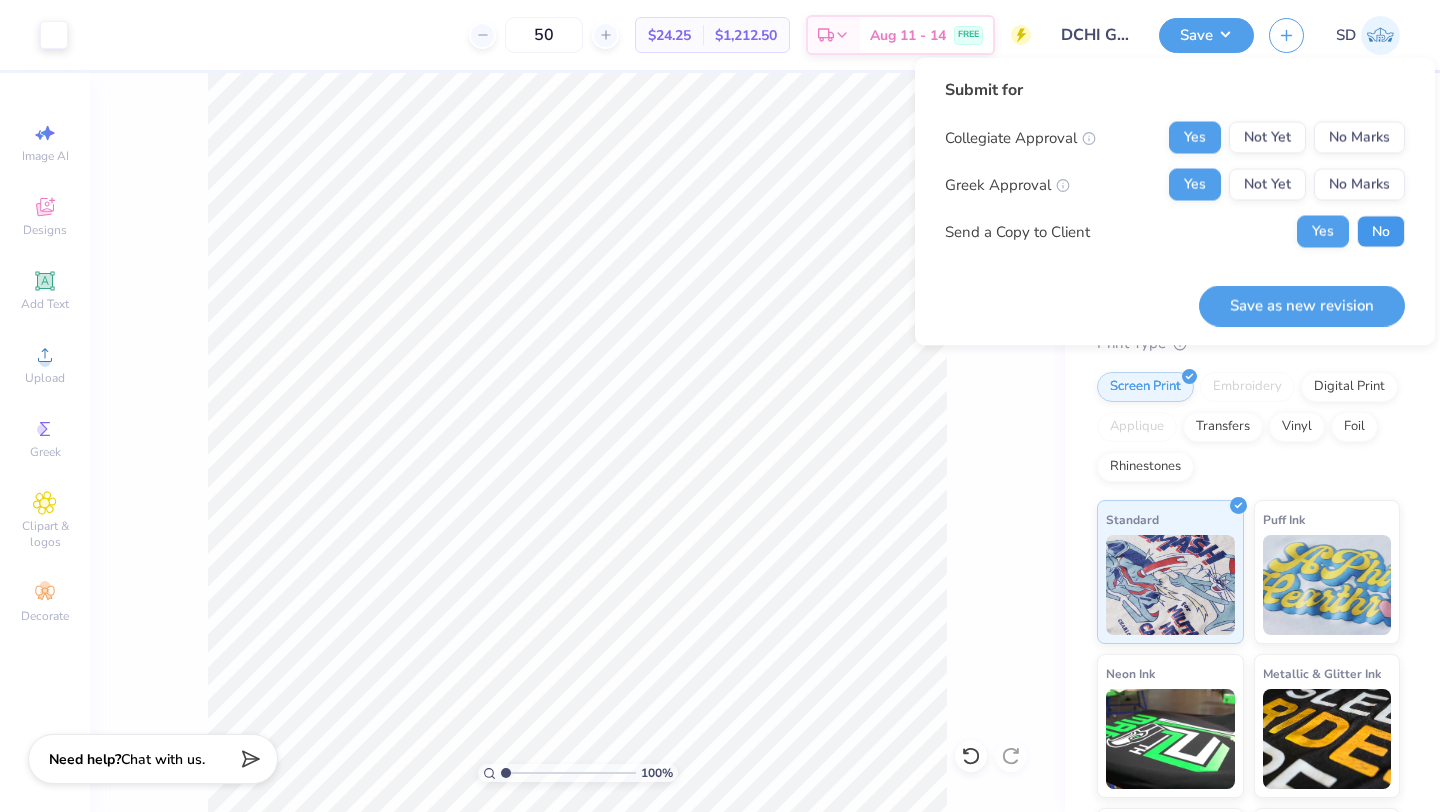 click on "No" at bounding box center [1381, 232] 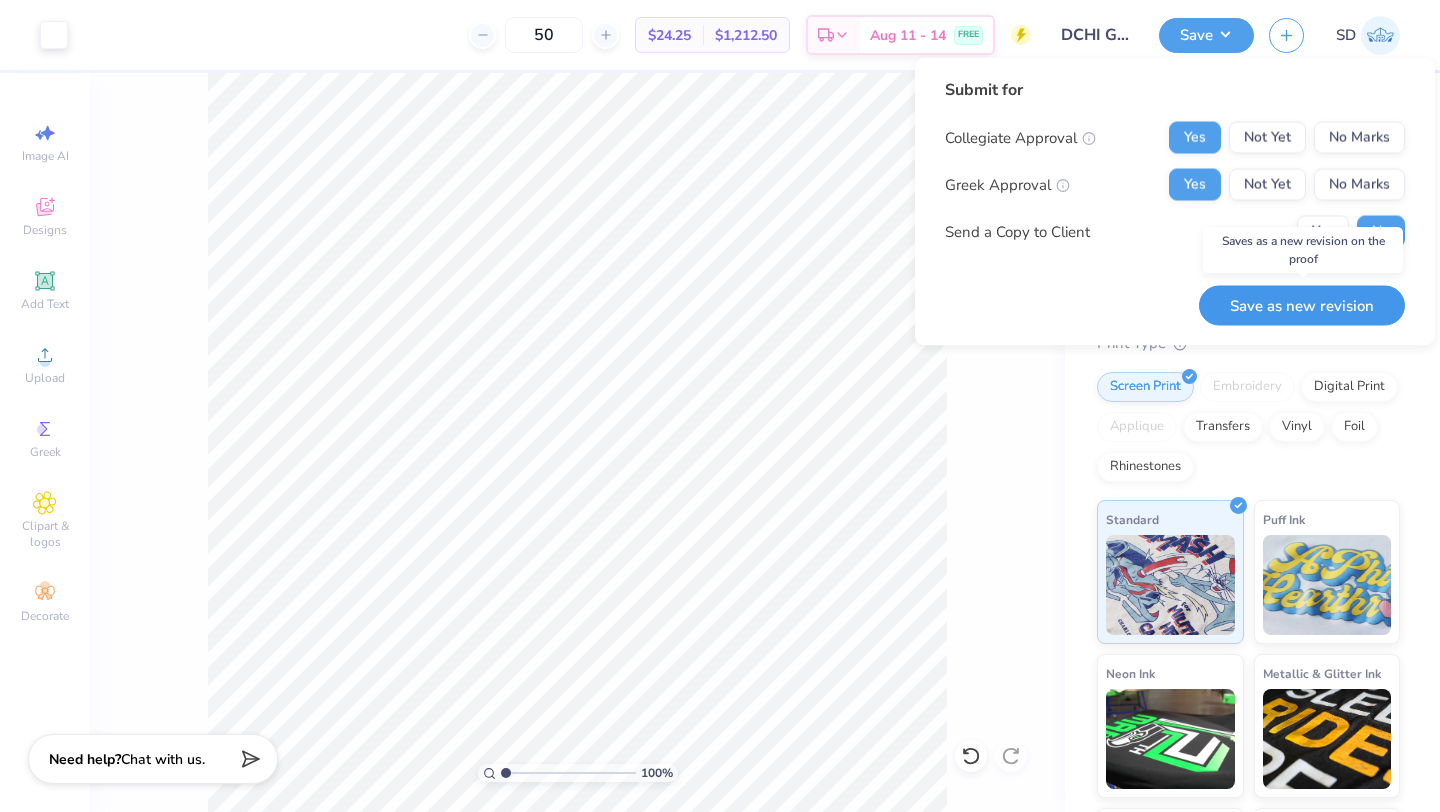 click on "Save as new revision" at bounding box center (1302, 305) 